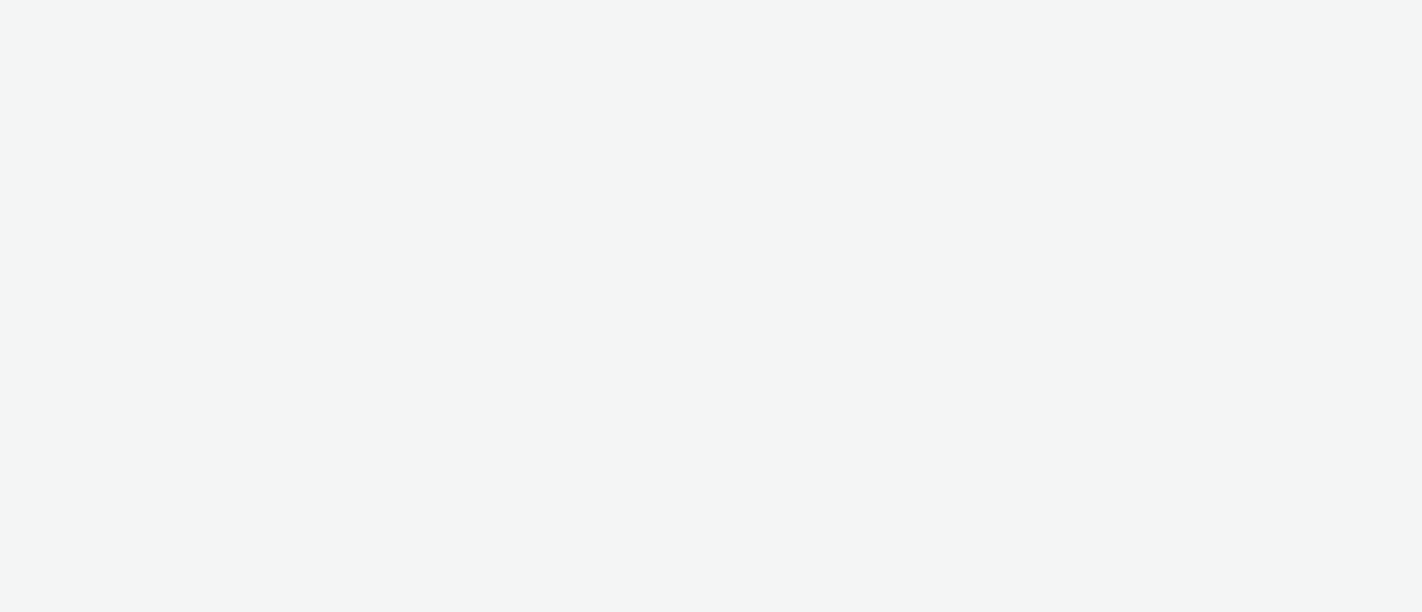 scroll, scrollTop: 0, scrollLeft: 0, axis: both 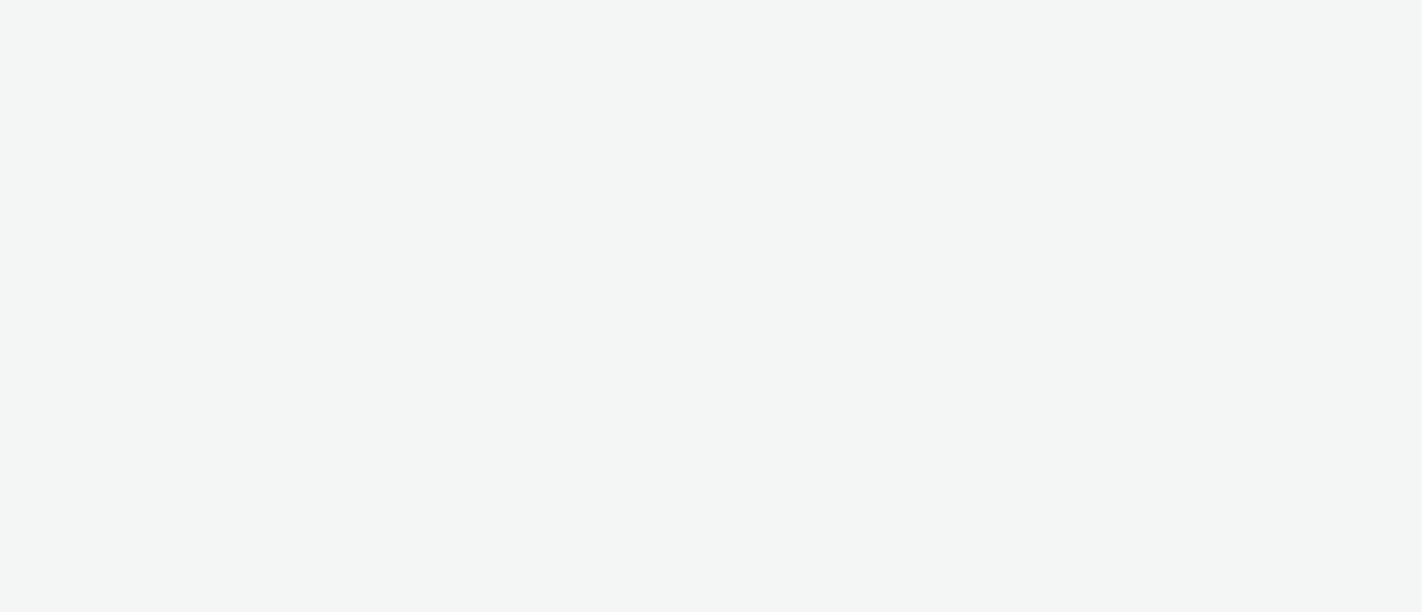 select on "11a7df10-284f-415c-b52a-427acf4c31ae" 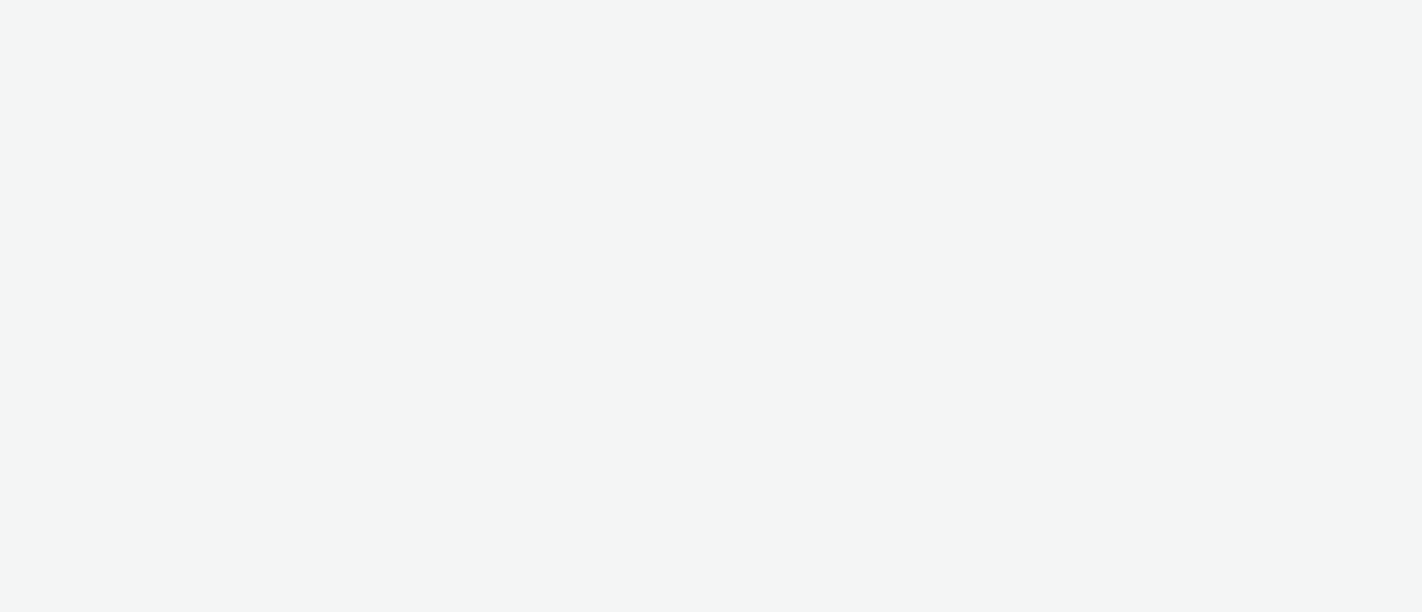 scroll, scrollTop: 0, scrollLeft: 0, axis: both 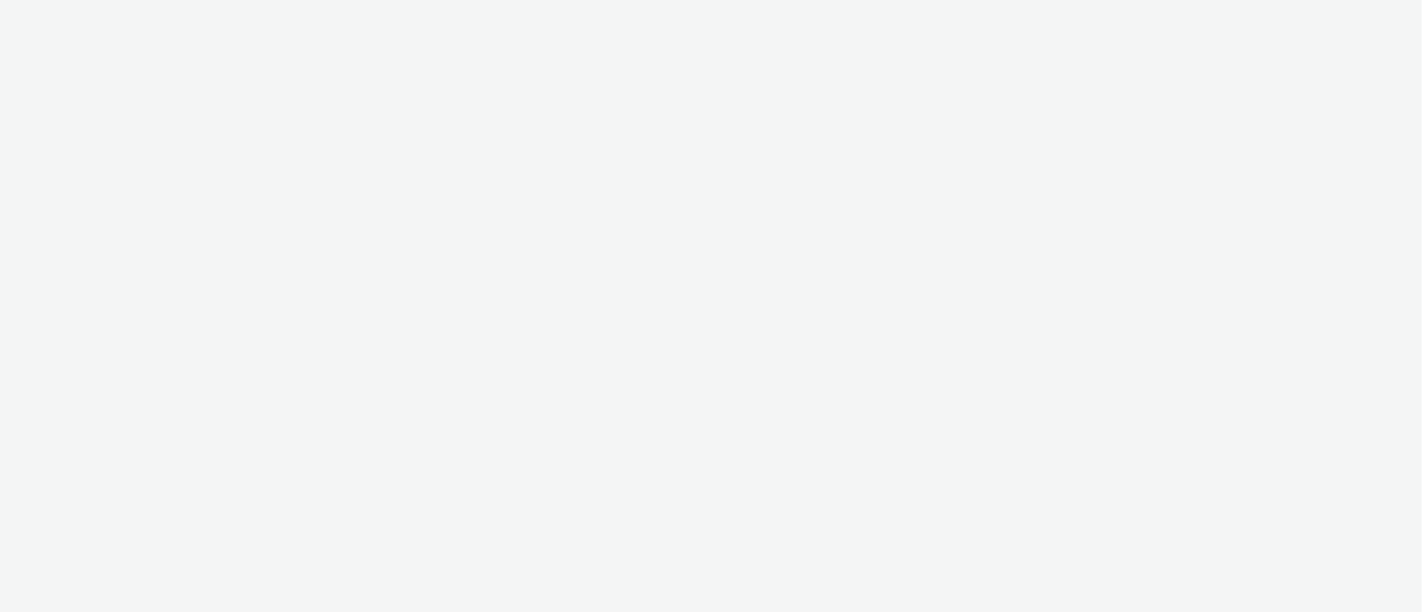 select on "11a7df10-284f-415c-b52a-427acf4c31ae" 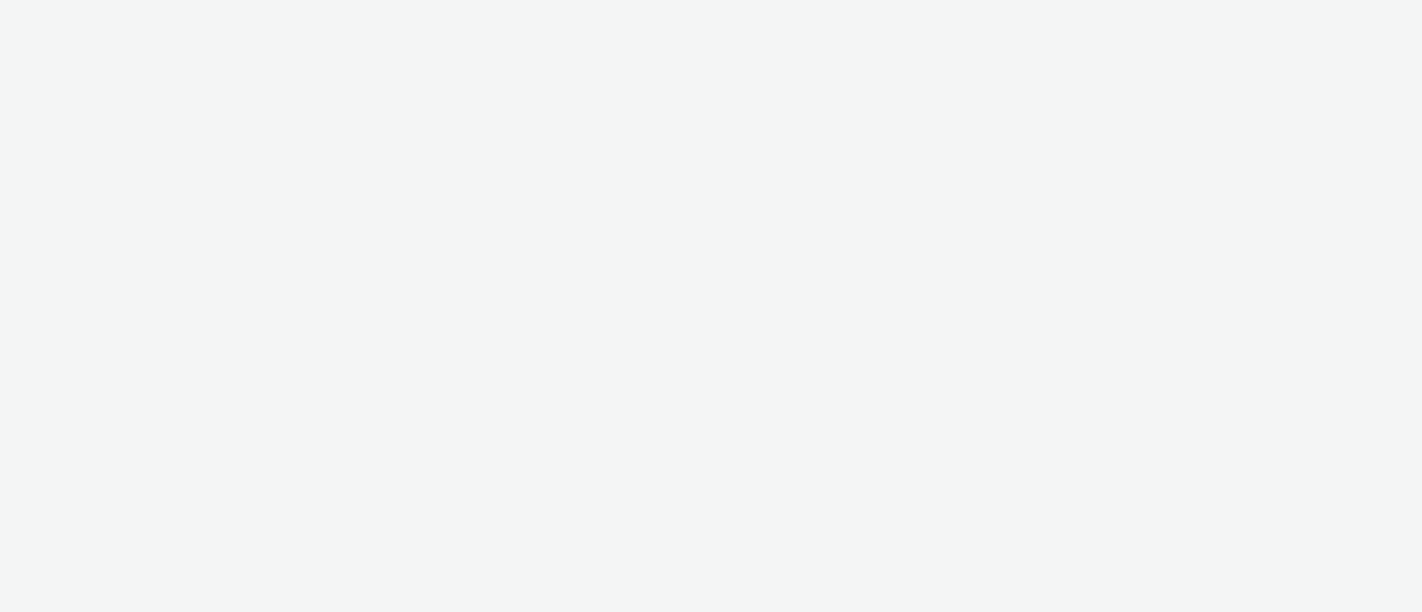 scroll, scrollTop: 0, scrollLeft: 0, axis: both 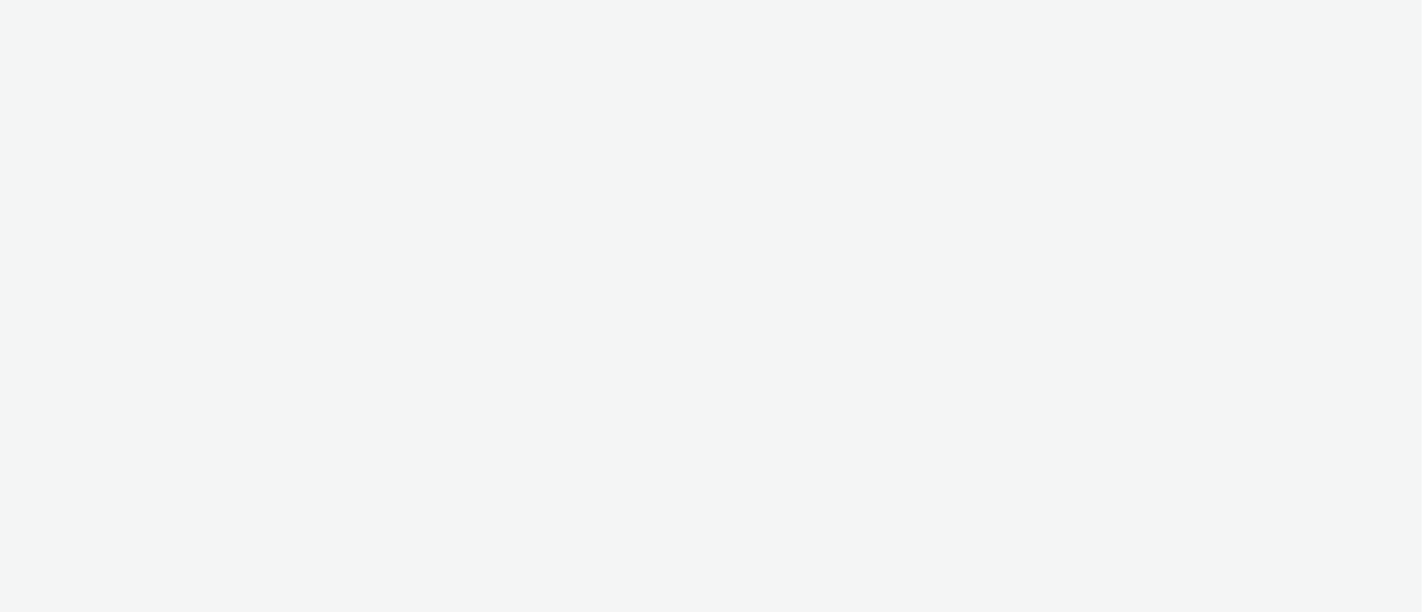 select on "11a7df10-284f-415c-b52a-427acf4c31ae" 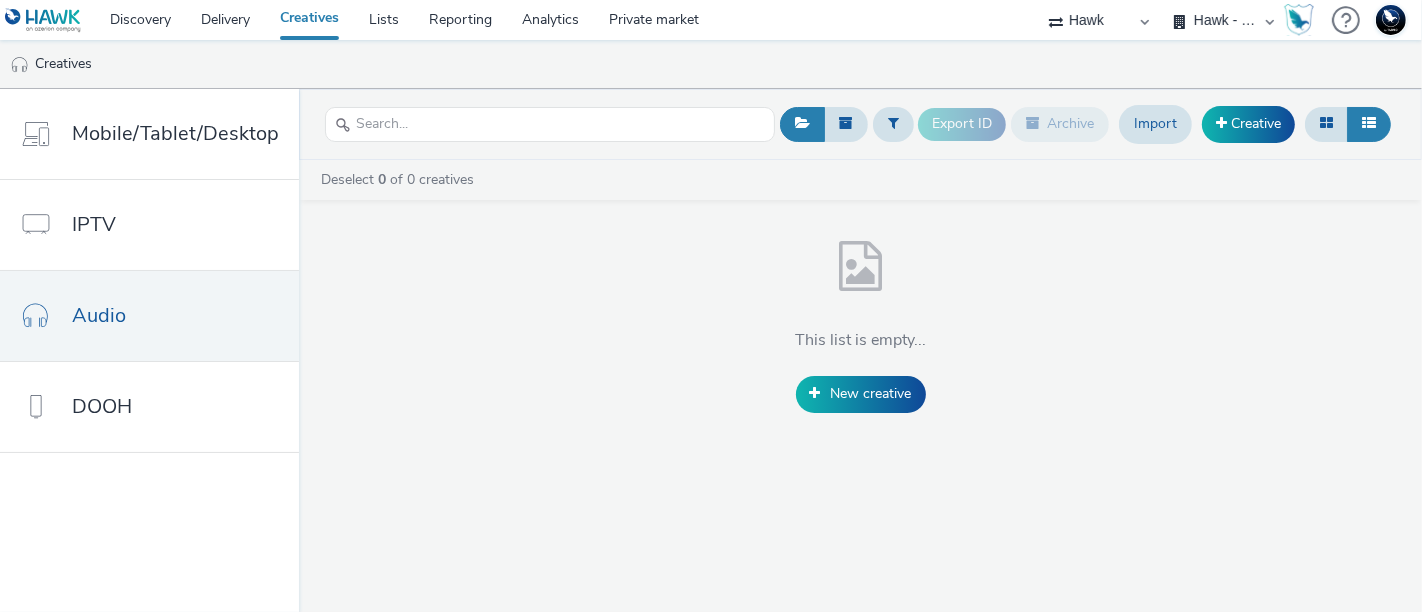 click on "75 Media   A8 Media Group   ABI Media   Abovo   Ace & Tate   Ad-on Media Nordic   Ad4Health   Adevinta   ADITIKS   Adops   Ads Interactive   Adseo AS   Advanced Contextual   Advant Technology   ADWEB   Agence79   AIOO DSP   Akademiet AS   AllMatik   Amidays AS   AMnet FR   Amplifi FR   Amplifi FR - Poltronesofa   Apex   Apriil Digital AS   Audio Ad Pro   AZERION   AZERION SURVEYS   Azerion Turkey   BBX Optima   Beagle Media   Believe   billups   Blinked   Bodeboca   Bright Media Agency AB   Bright Swiss   Broadaly    Buy Me Media   Centre France Pub   comtogether   CONFORAMA   Connectology   ContextAd   Contrast   Crossvertise   Croud   Croud w/ Management Fee   DailyFresh Media   Data Zulu GmbH   DECATHLON CH   Deepreach   Dentsu Norge AS   Digi Publishing AS   DigiLime   Digiminds    Digital-Media ApS   DJM Digital   DN Media Group AS   DSPPlatform   Dunkelgruen   EBRA   EHRHARDT MEDIA MGT   Elpev   Exsitec   Facefirst   Factor Eleven   Fenix Media Group   Fifty Technology   Fortale   Frank&Dick AS   GDB" at bounding box center [1099, 20] 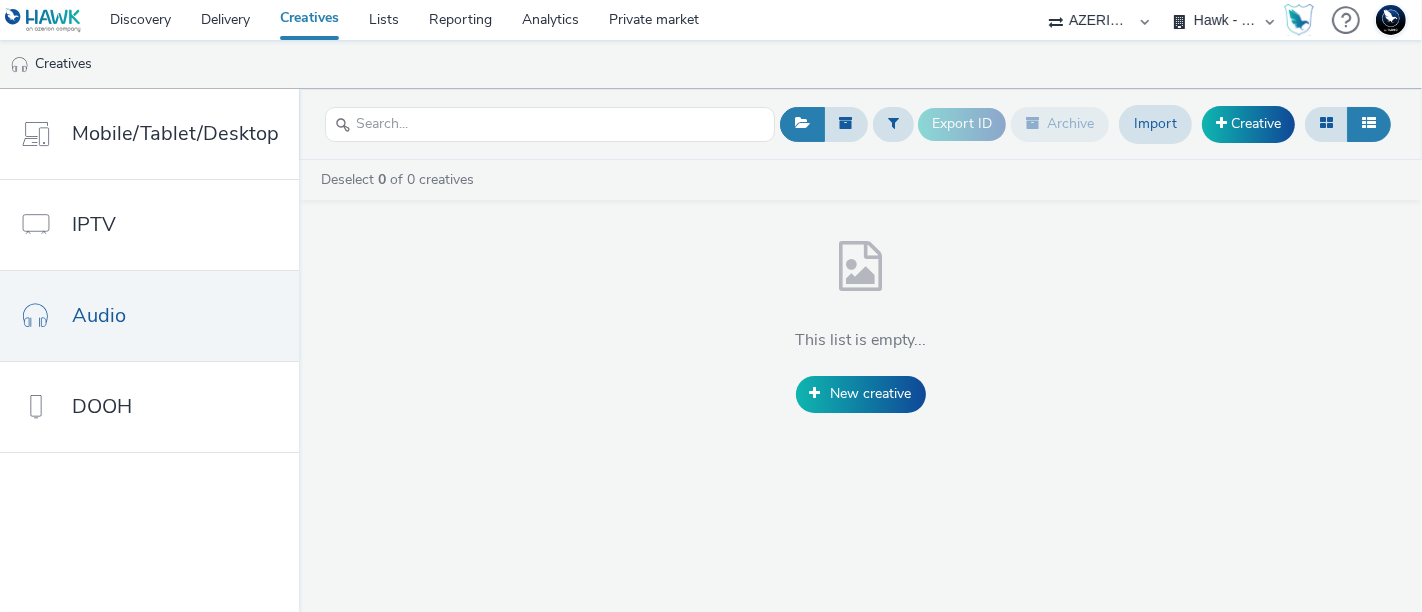 click on "75 Media   A8 Media Group   ABI Media   Abovo   Ace & Tate   Ad-on Media Nordic   Ad4Health   Adevinta   ADITIKS   Adops   Ads Interactive   Adseo AS   Advanced Contextual   Advant Technology   ADWEB   Agence79   AIOO DSP   Akademiet AS   AllMatik   Amidays AS   AMnet FR   Amplifi FR   Amplifi FR - Poltronesofa   Apex   Apriil Digital AS   Audio Ad Pro   AZERION   AZERION SURVEYS   Azerion Turkey   BBX Optima   Beagle Media   Believe   billups   Blinked   Bodeboca   Bright Media Agency AB   Bright Swiss   Broadaly    Buy Me Media   Centre France Pub   comtogether   CONFORAMA   Connectology   ContextAd   Contrast   Crossvertise   Croud   Croud w/ Management Fee   DailyFresh Media   Data Zulu GmbH   DECATHLON CH   Deepreach   Dentsu Norge AS   Digi Publishing AS   DigiLime   Digiminds    Digital-Media ApS   DJM Digital   DN Media Group AS   DSPPlatform   Dunkelgruen   EBRA   EHRHARDT MEDIA MGT   Elpev   Exsitec   Facefirst   Factor Eleven   Fenix Media Group   Fifty Technology   Fortale   Frank&Dick AS   GDB" at bounding box center (1099, 20) 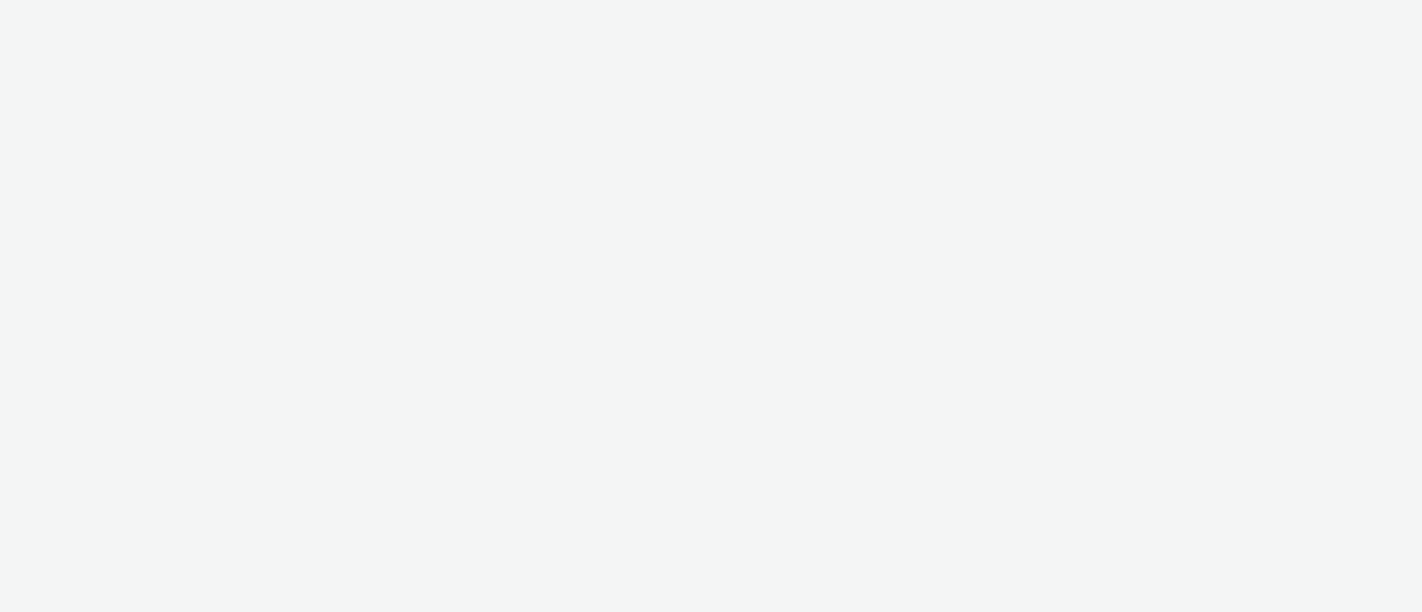 scroll, scrollTop: 0, scrollLeft: 0, axis: both 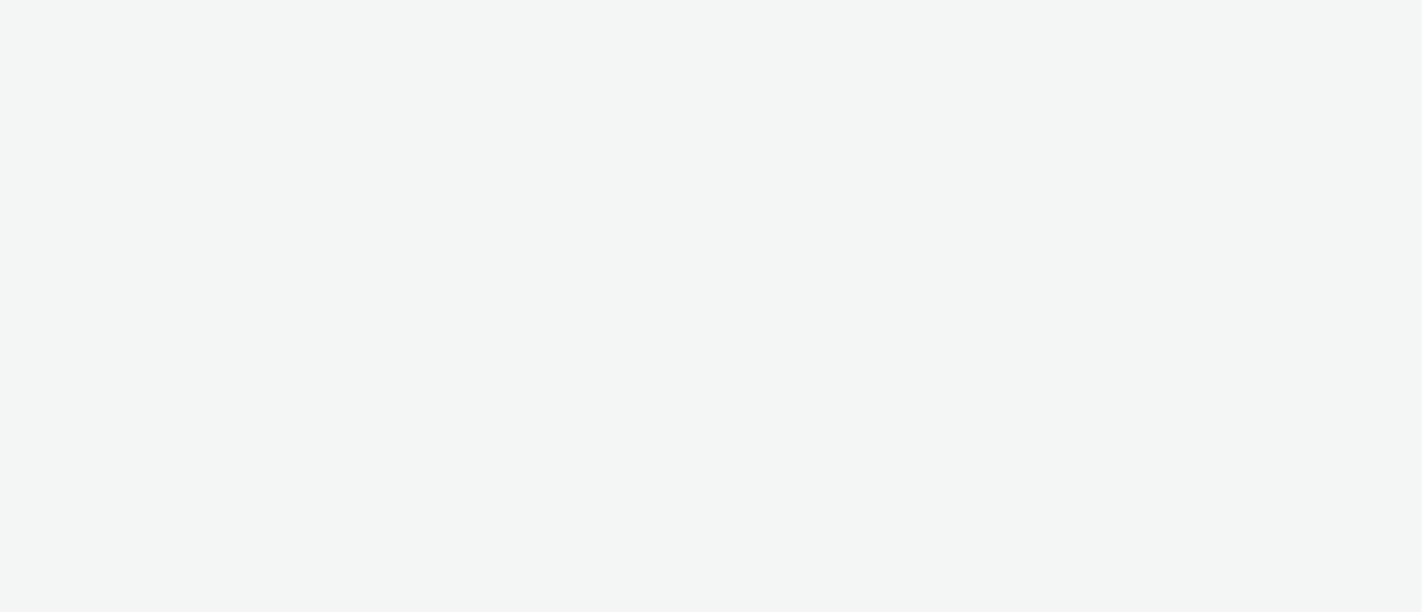 select on "9387901d-a129-43df-b0ef-f9e7dbeb676e" 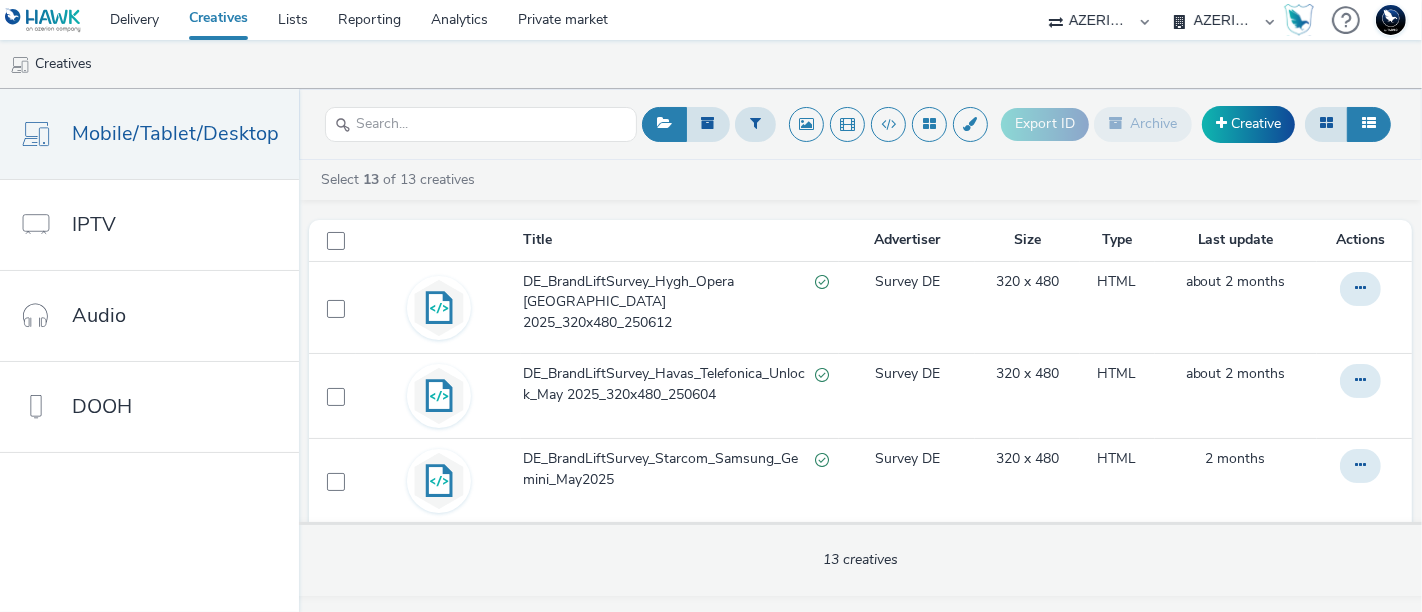 click on "AZERION BELGIUM   AZERION SURVEY FRANCE   AZERION SURVEY GERMANY   AZERION SURVEYS" at bounding box center [1224, 20] 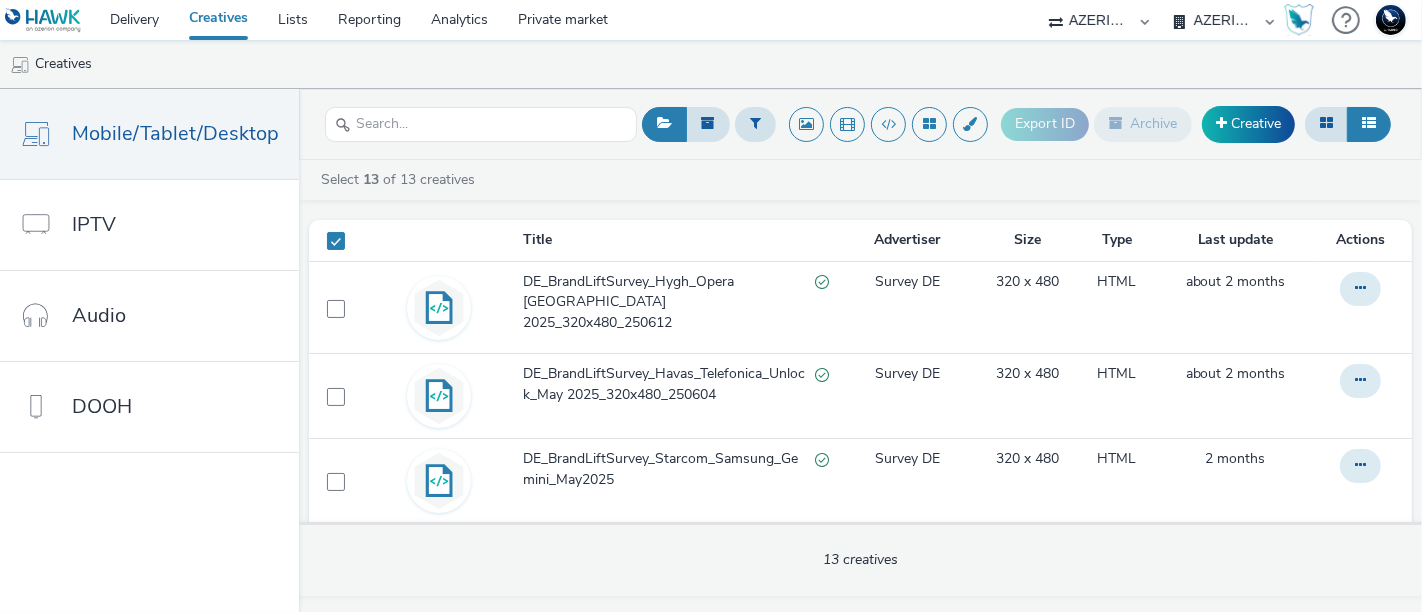 click on "AZERION BELGIUM   AZERION SURVEY FRANCE   AZERION SURVEY GERMANY   AZERION SURVEYS" at bounding box center (1224, 20) 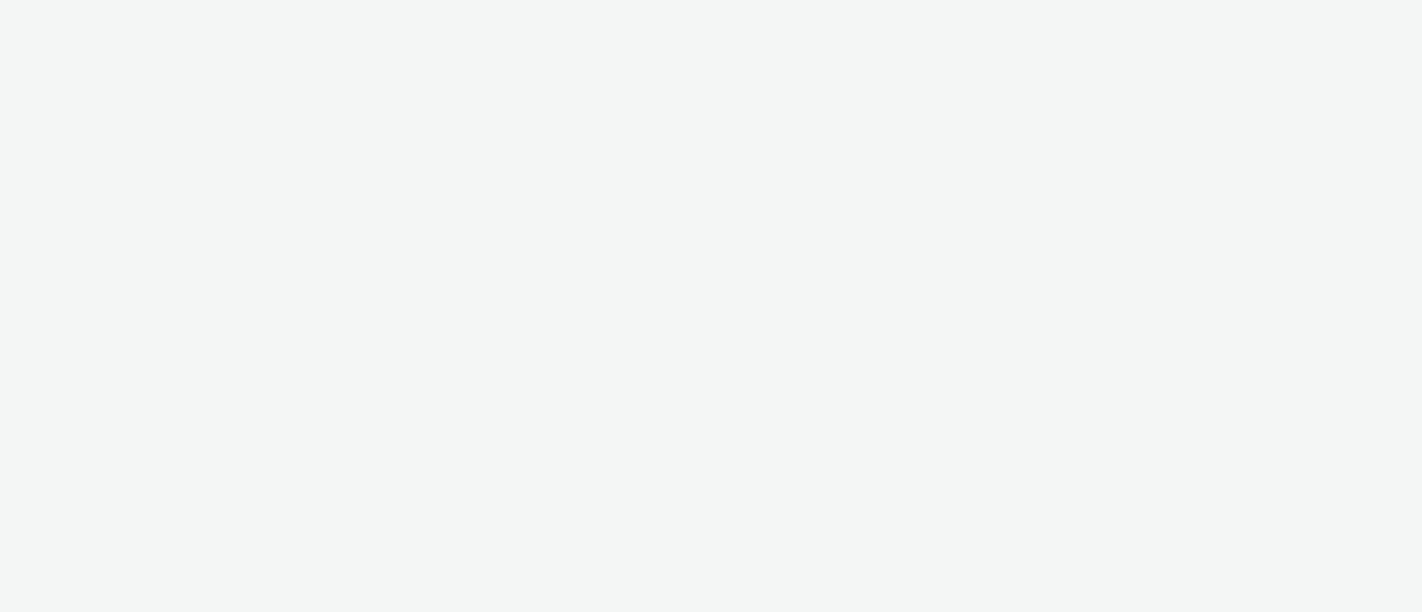 scroll, scrollTop: 0, scrollLeft: 0, axis: both 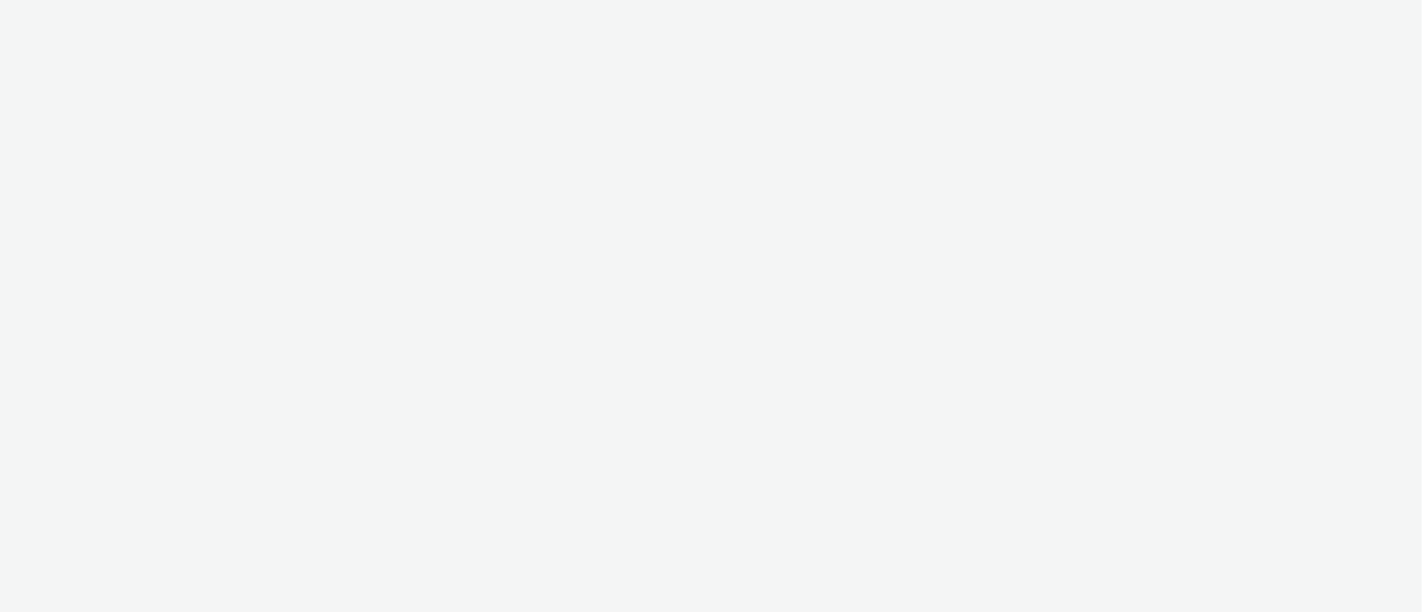 select on "9387901d-a129-43df-b0ef-f9e7dbeb676e" 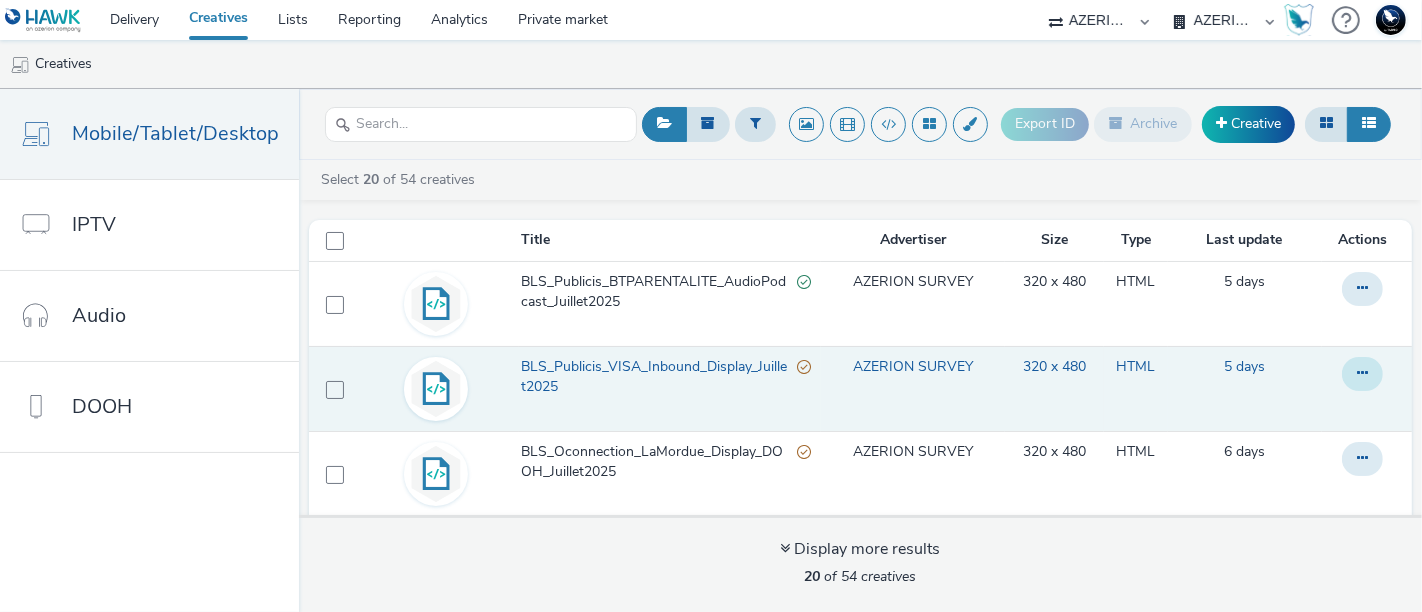 click at bounding box center (1362, 288) 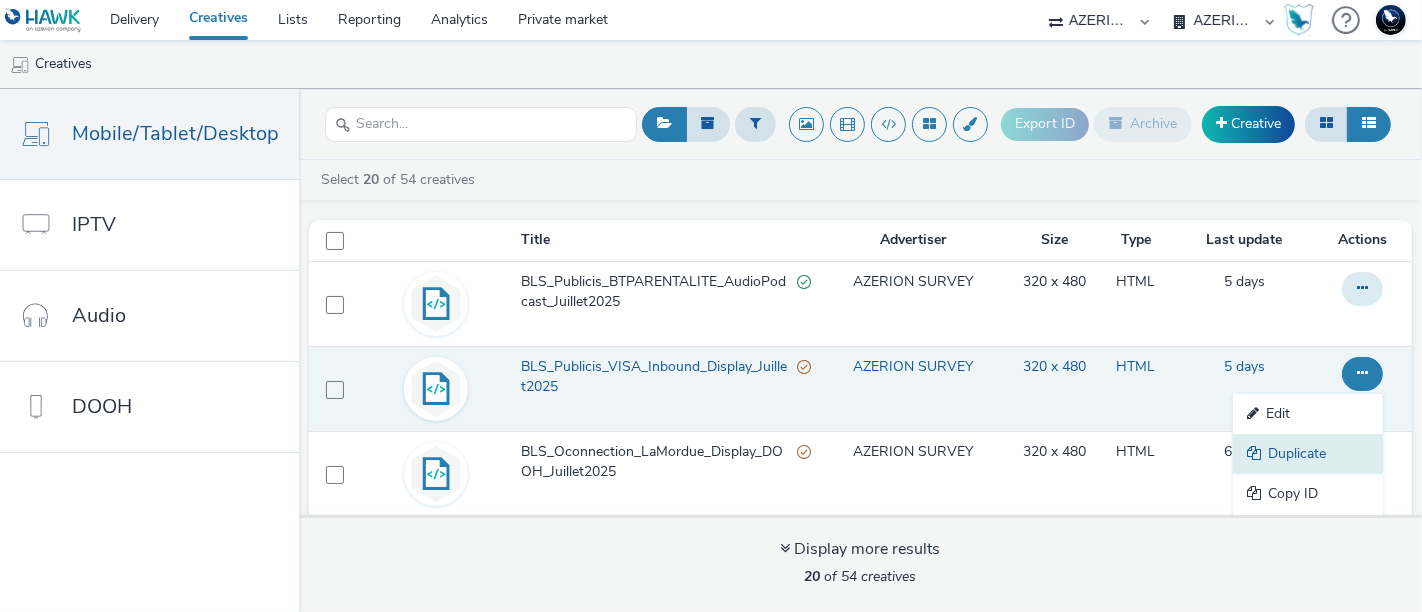 click on "Duplicate" at bounding box center [1308, 454] 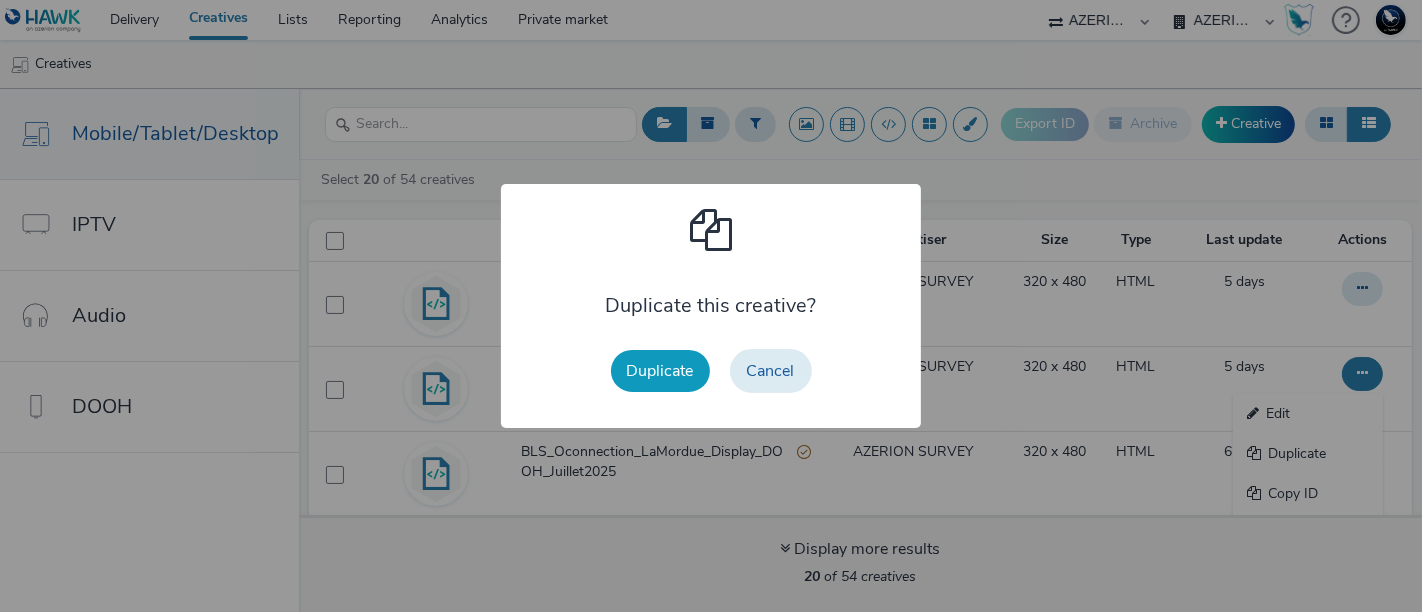 click on "Duplicate" at bounding box center [660, 371] 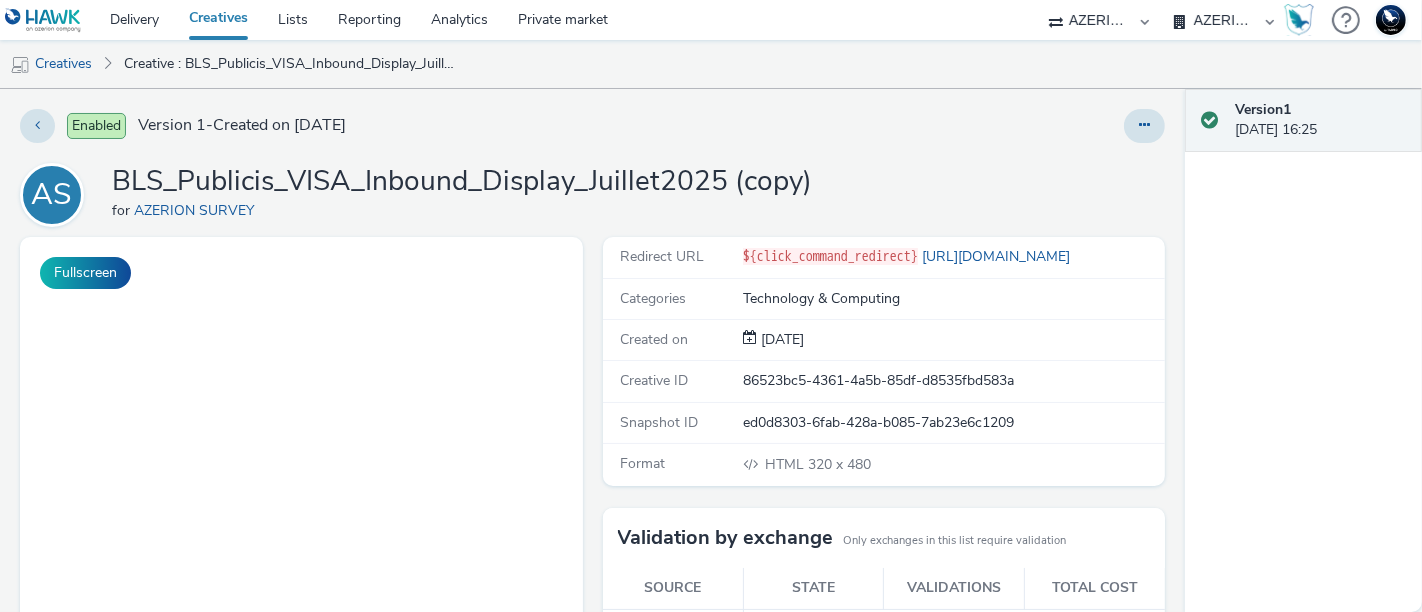 scroll, scrollTop: 0, scrollLeft: 0, axis: both 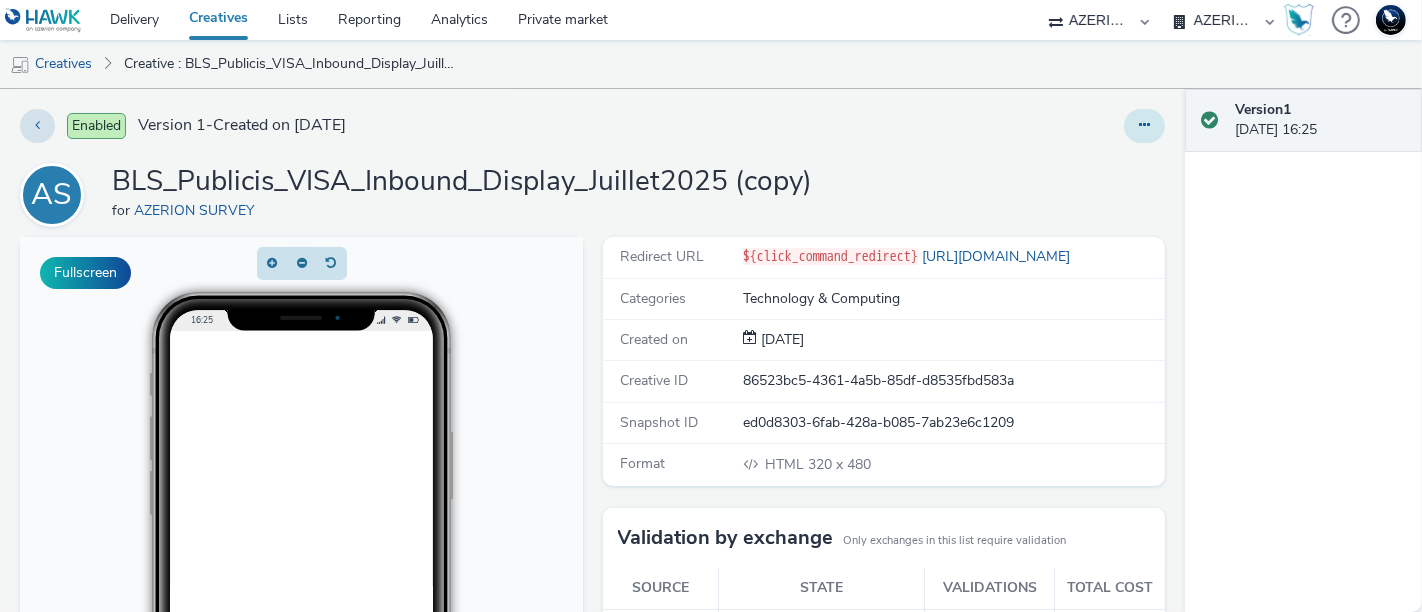click at bounding box center [1144, 125] 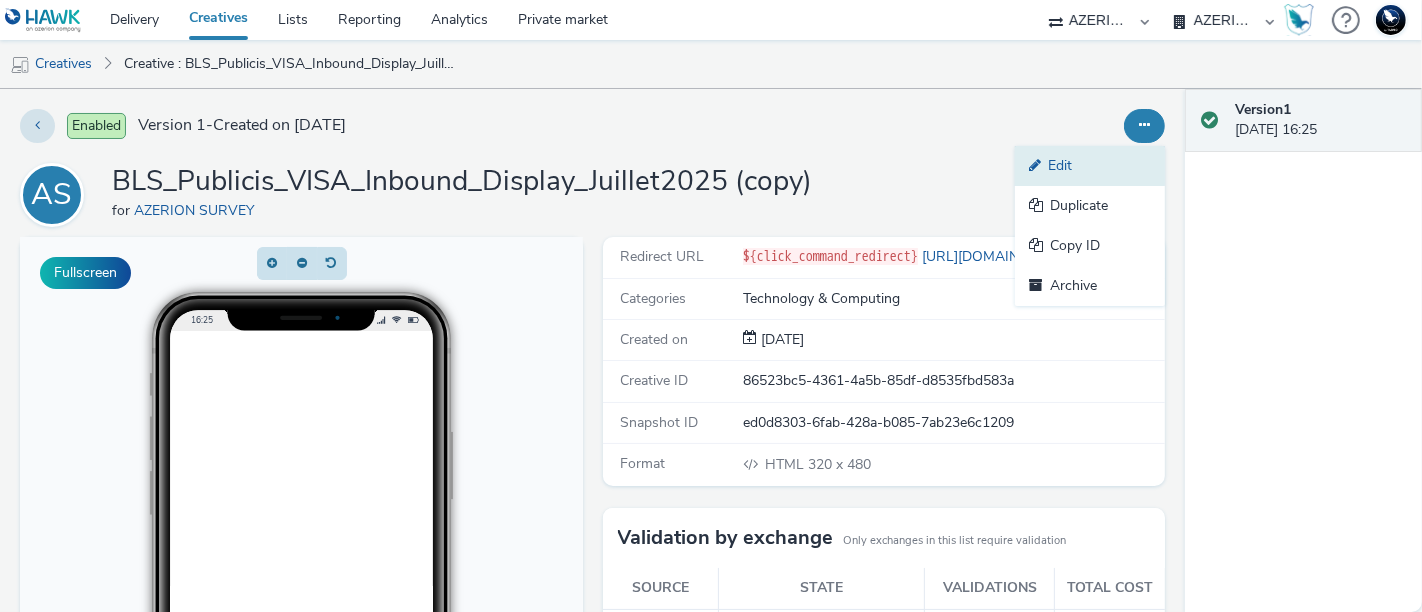 click on "Edit" at bounding box center [1090, 166] 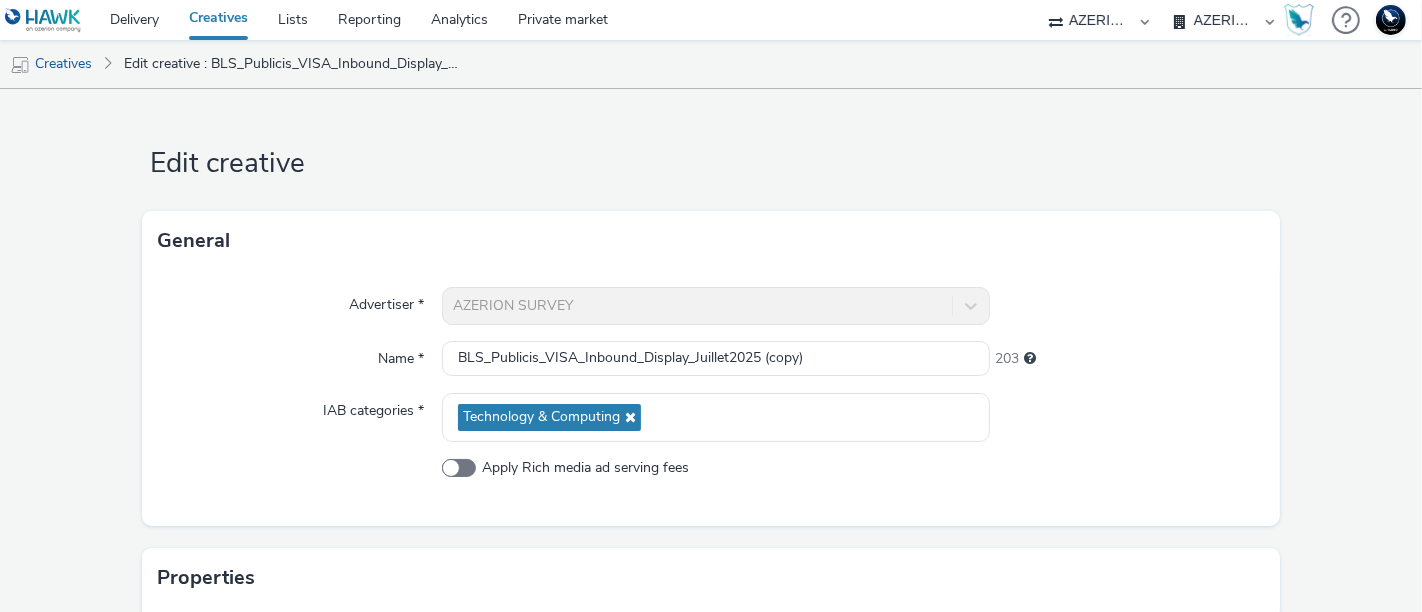 click on "Edit creative General Advertiser * AZERION SURVEY Name * BLS_Publicis_VISA_Inbound_Display_Juillet2025 (copy) 203 IAB categories * Technology & Computing Apply Rich media ad serving fees Properties Type * html   (app_and_webmobile) Size Standard size Gumgum custom ad size Full screen portrait (320x480) Attributes Select attributes... (optional) Preview image Drag & Drop or Browse files. Your image should be in .jpg, .png or .gif format Redirect URL * Tag* ${click_command_ redirect } URL* https://hawk-tech.io/fr/ Add Landing   Show help Content Add the code html of your creative here. Use the tag ${click_command_...} to insert the associated click commands and configure them in the creative. In case your creative already contains the redirect urls, just add the tag ${HAWK_CLICK} or ${HAWK_ENCODED_CLICK} Download help for available macros. ${click_command_redirect} Select adserver Sizmek DCM Adform Sting   Replace macros 99 1 2 3 4 5 6 7 8 9 10 11 12 13 14 15 16 17 18 19 20 21 22 23 24 25 26 27 28 29 30 31 32" at bounding box center (711, 934) 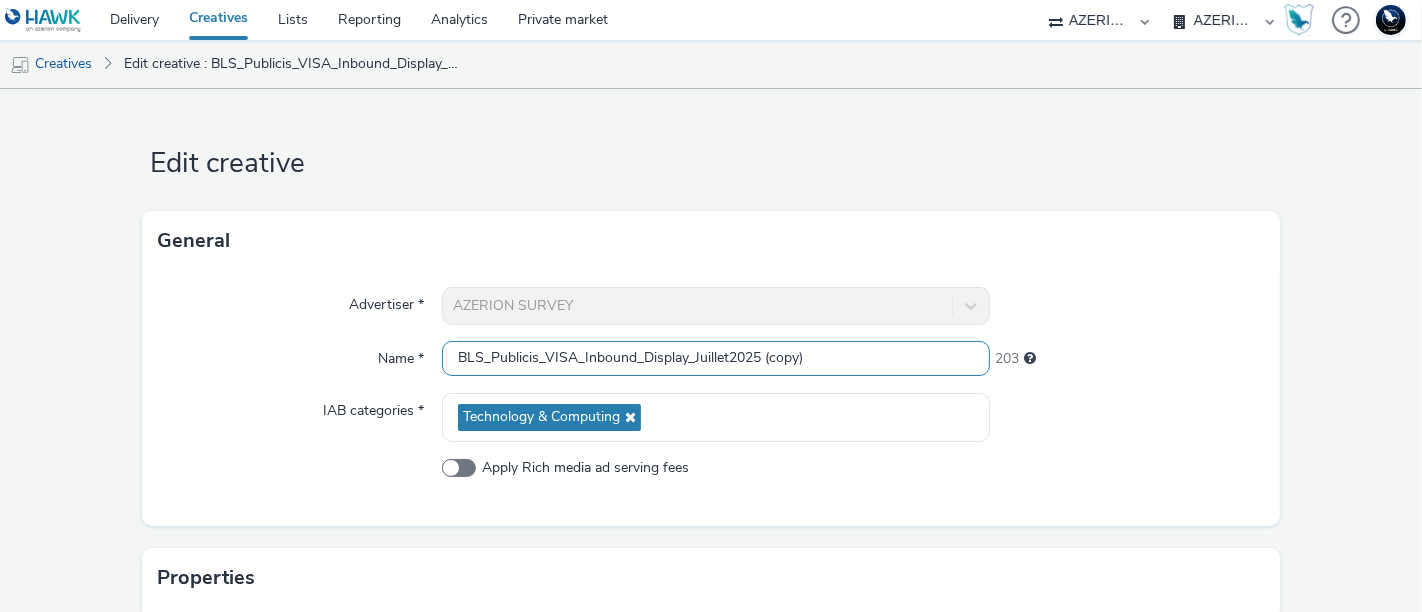 drag, startPoint x: 530, startPoint y: 350, endPoint x: 497, endPoint y: 357, distance: 33.734257 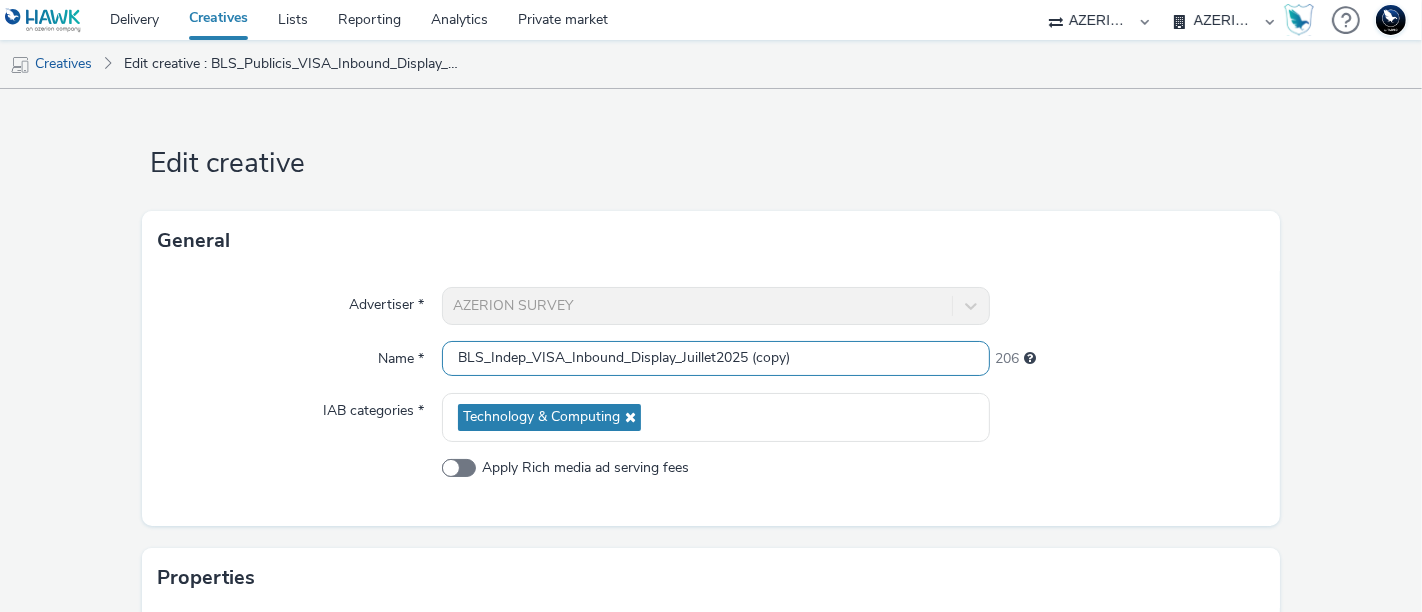 drag, startPoint x: 530, startPoint y: 355, endPoint x: 559, endPoint y: 355, distance: 29 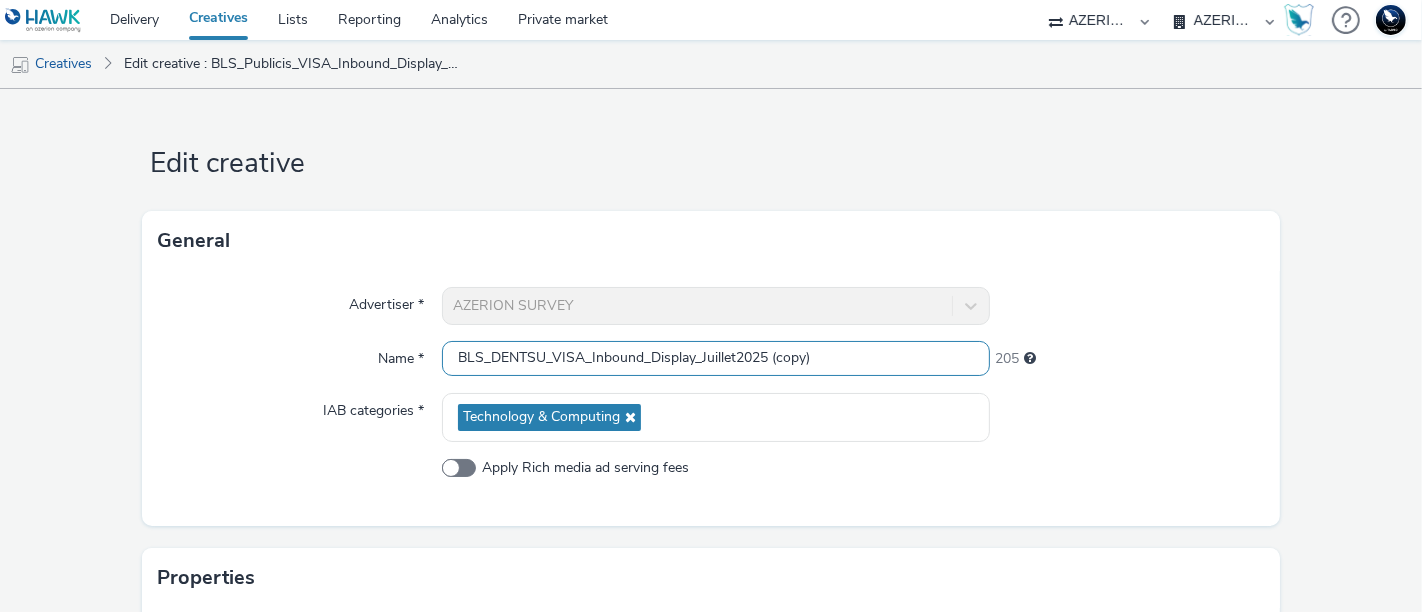 click on "BLS_DENTSU_VISA_Inbound_Display_Juillet2025 (copy)" at bounding box center [716, 358] 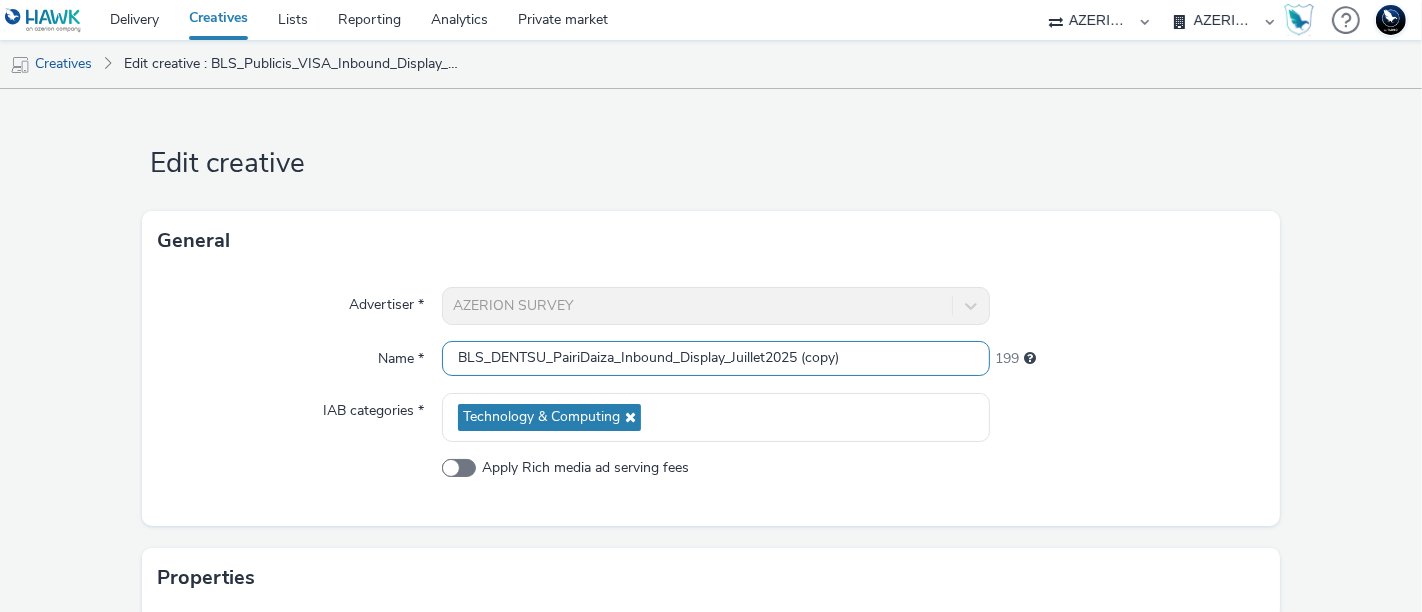 drag, startPoint x: 619, startPoint y: 361, endPoint x: 666, endPoint y: 358, distance: 47.095646 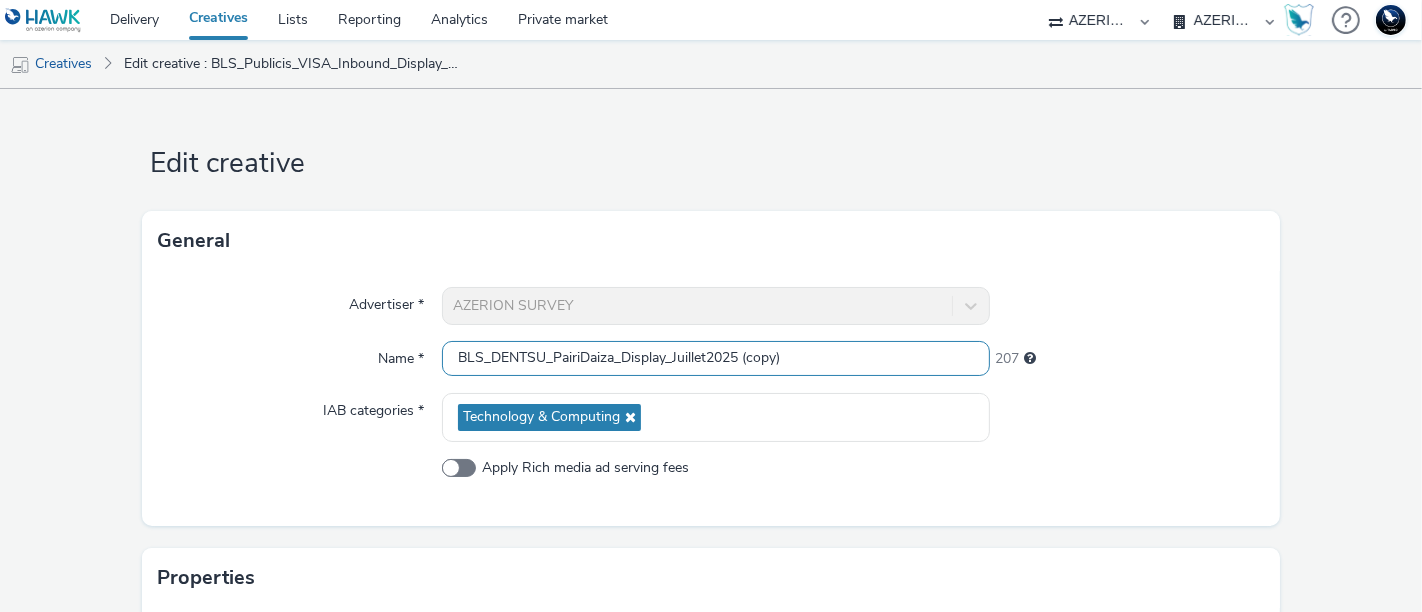 click on "BLS_DENTSU_PairiDaiza_Display_Juillet2025 (copy)" at bounding box center (716, 358) 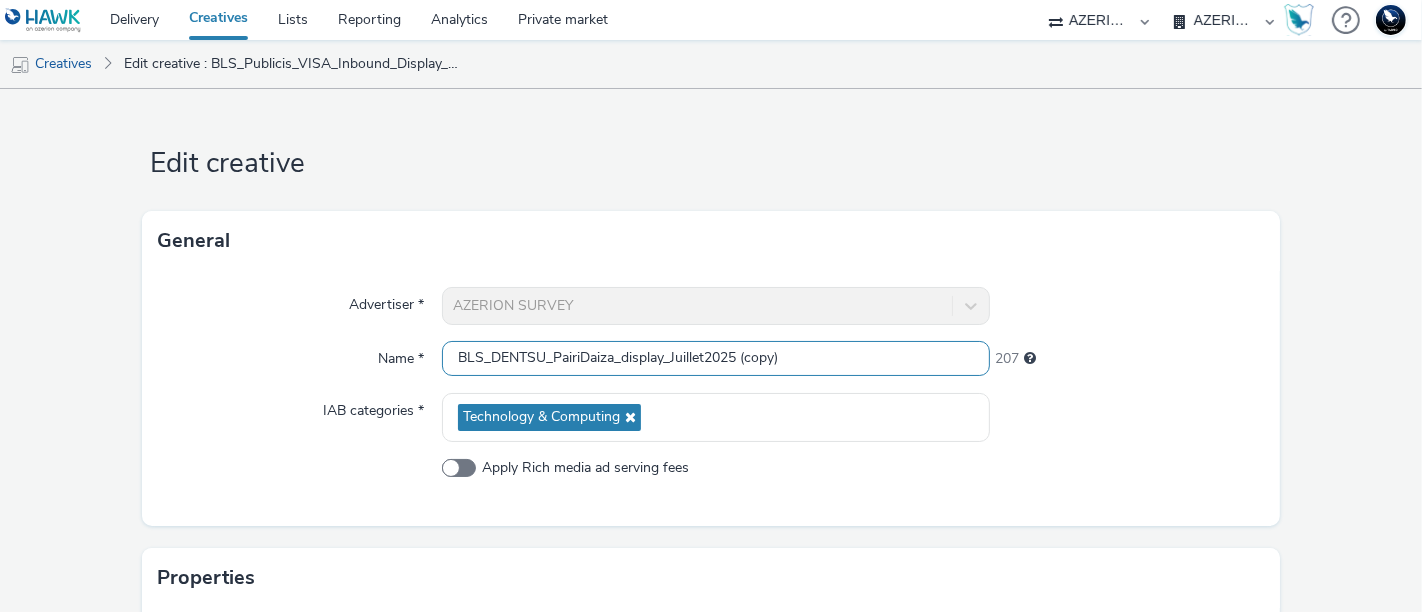 drag, startPoint x: 734, startPoint y: 361, endPoint x: 846, endPoint y: 359, distance: 112.01785 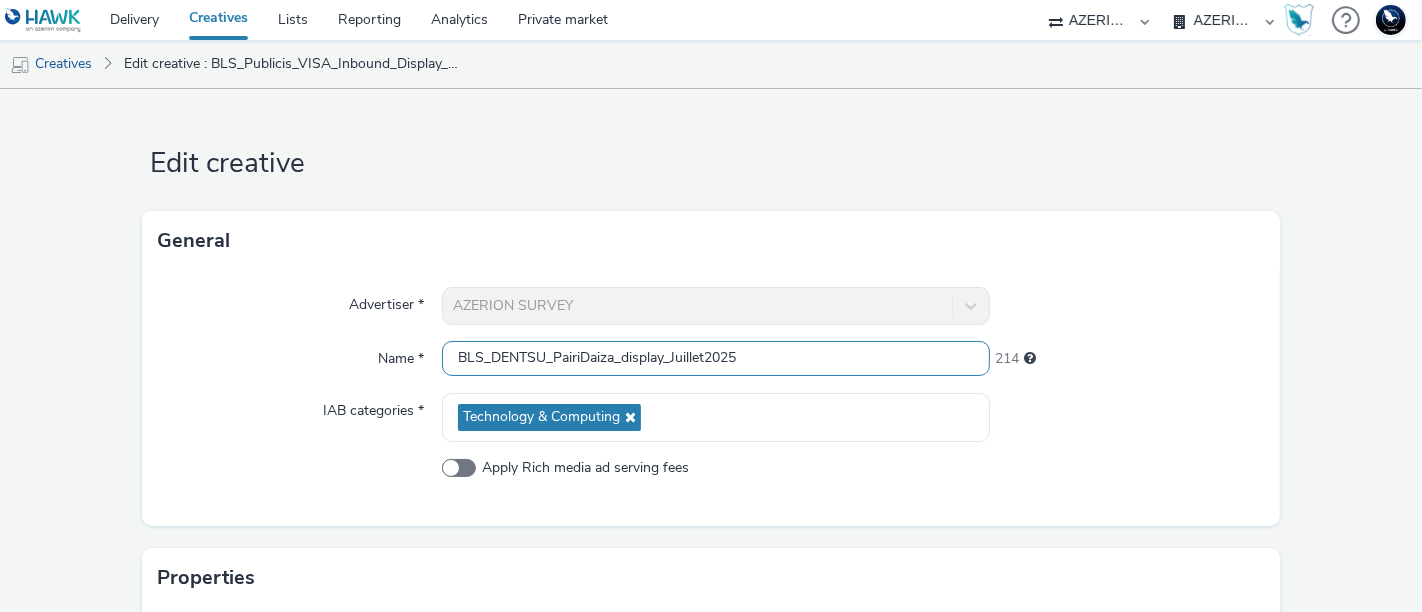 click on "BLS_DENTSU_PairiDaiza_display_Juillet2025" at bounding box center [716, 358] 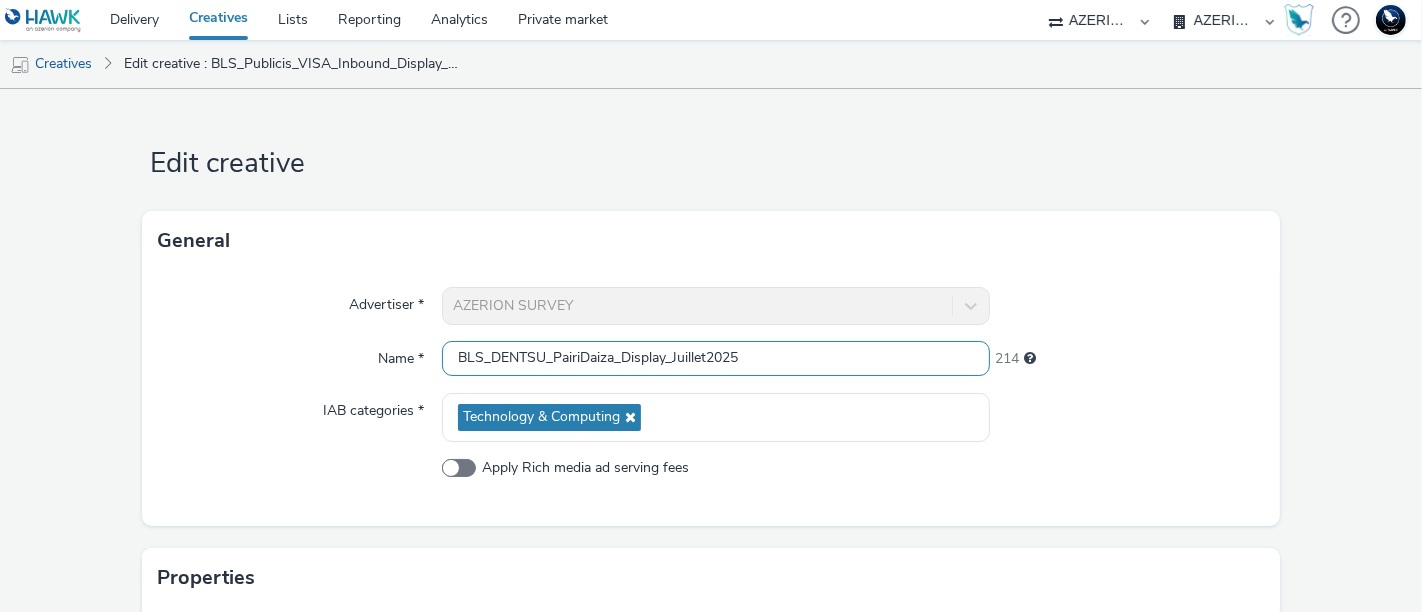 scroll, scrollTop: 0, scrollLeft: 0, axis: both 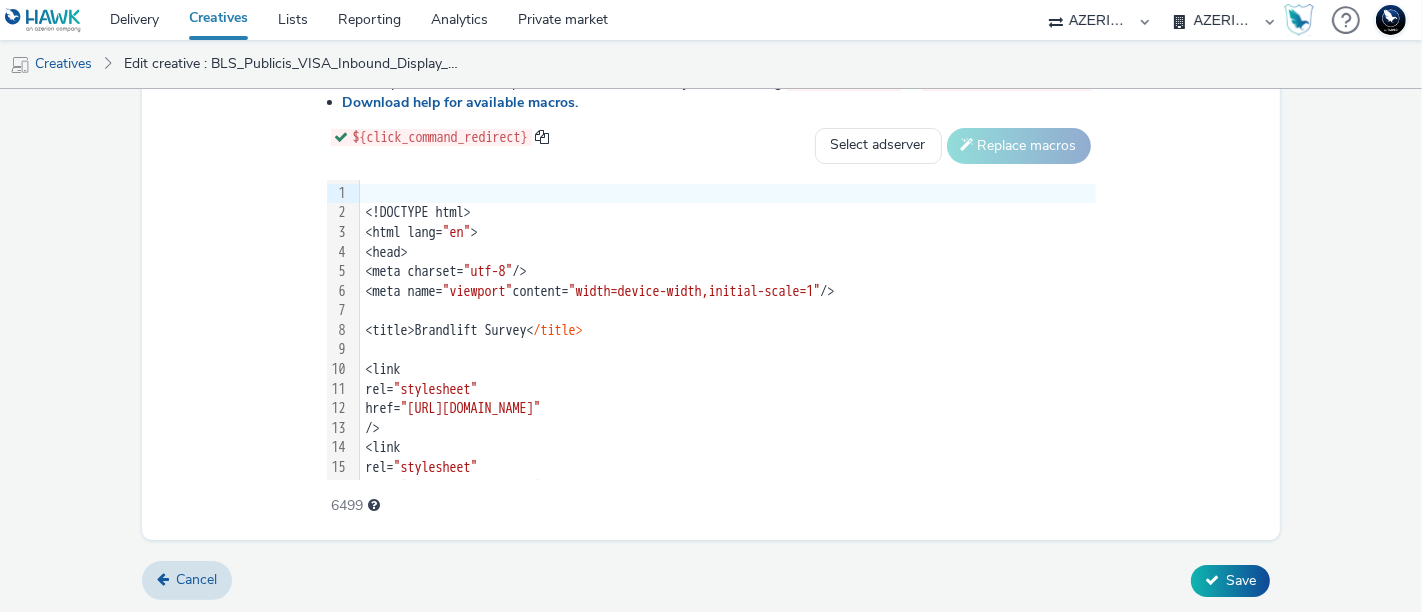 type on "BLS_DENTSU_PairiDaiza_Display_Juillet2025" 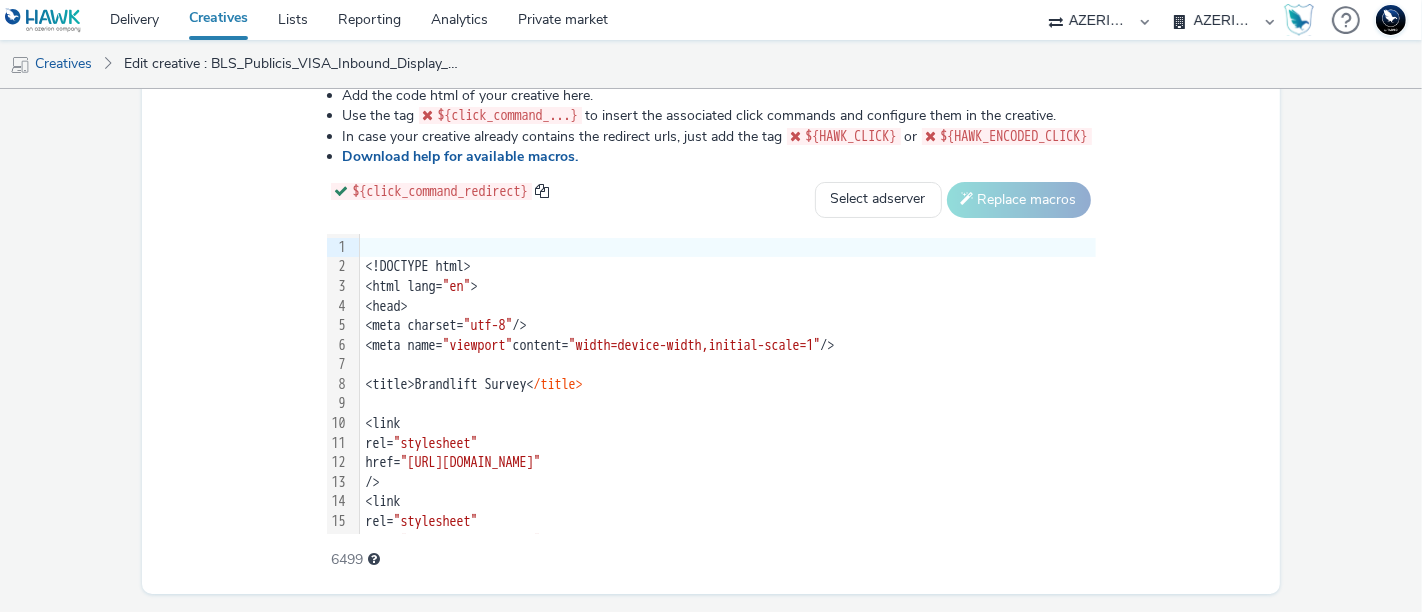 scroll, scrollTop: 1156, scrollLeft: 0, axis: vertical 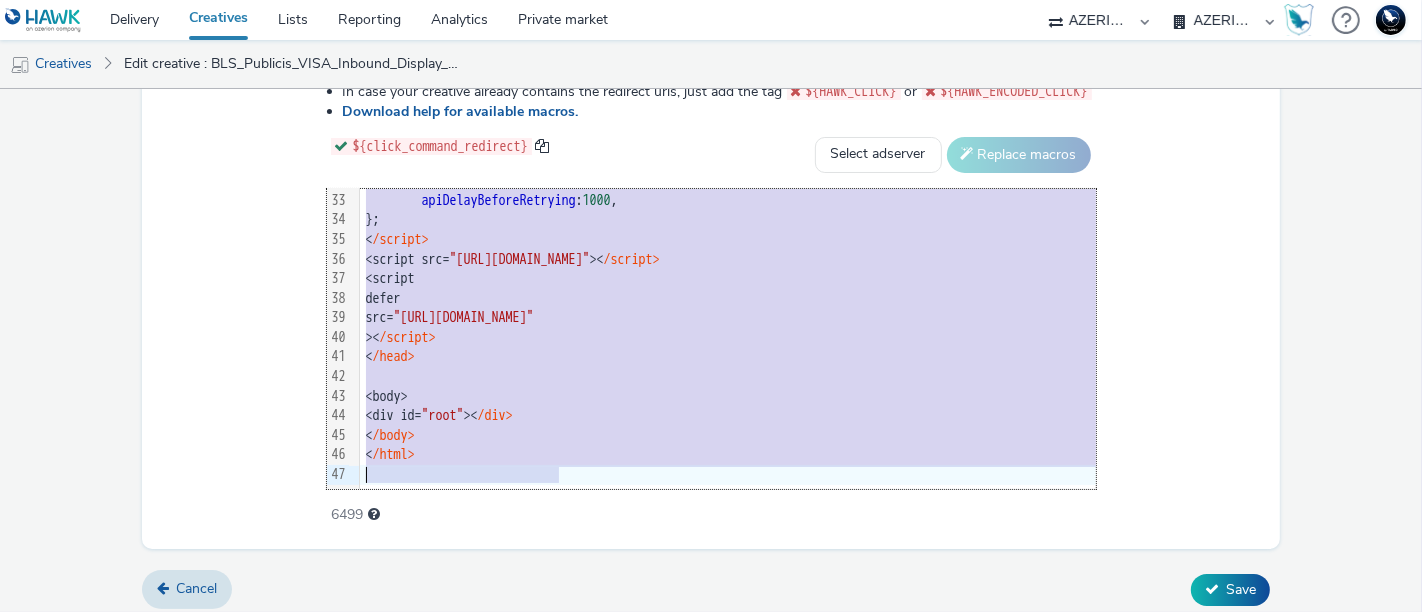 drag, startPoint x: 282, startPoint y: 216, endPoint x: 414, endPoint y: 664, distance: 467.04175 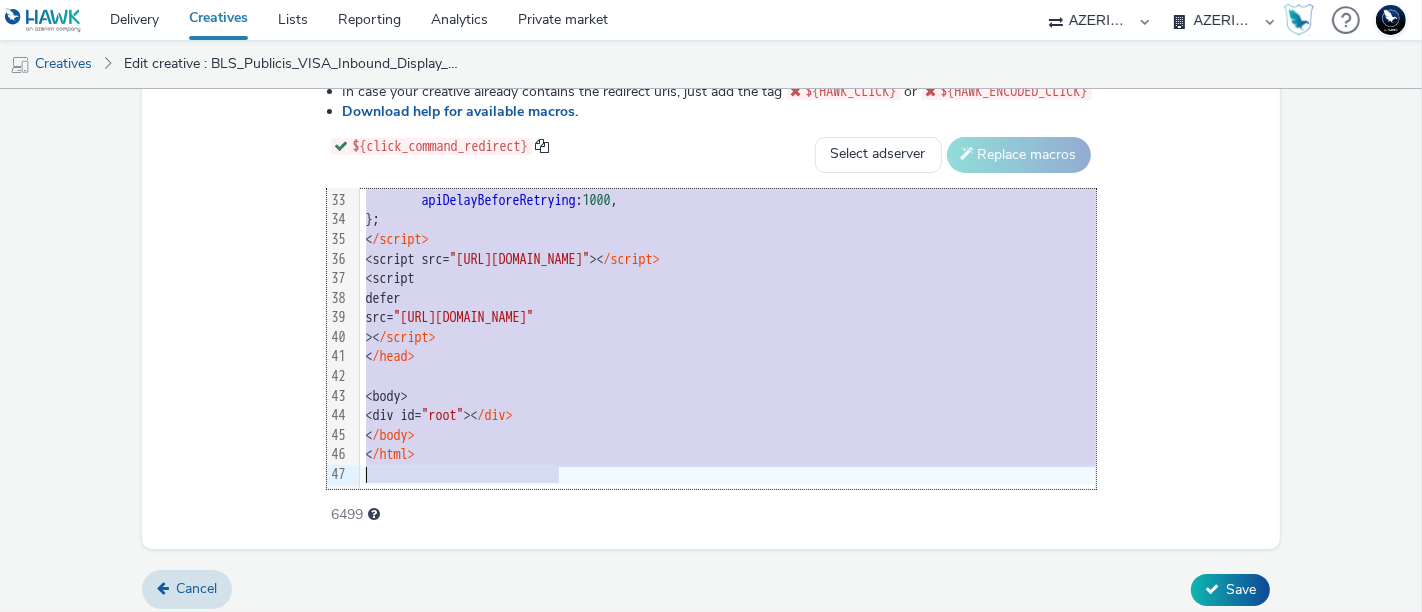 click on "Delivery Creatives Lists Reporting Analytics Private market  75 Media   A8 Media Group   ABI Media   Abovo   Ace & Tate   Ad-on Media Nordic   Ad4Health   Adevinta   ADITIKS   Adops   Ads Interactive   Adseo AS   Advanced Contextual   Advant Technology   ADWEB   Agence79   AIOO DSP   Akademiet AS   AllMatik   Amidays AS   AMnet FR   Amplifi FR   Amplifi FR - Poltronesofa   Apex   Apriil Digital AS   Audio Ad Pro   AZERION   AZERION SURVEYS   Azerion Turkey   BBX Optima   Beagle Media   Believe   billups   Blinked   Bodeboca   Bright Media Agency AB   Bright Swiss   Broadaly    Buy Me Media   Centre France Pub   comtogether   CONFORAMA   Connectology   ContextAd   Contrast   Crossvertise   Croud   Croud w/ Management Fee   DailyFresh Media   Data Zulu GmbH   DECATHLON CH   Deepreach   Dentsu Norge AS   Digi Publishing AS   DigiLime   Digiminds    Digital-Media ApS   DJM Digital   DN Media Group AS   DSPPlatform   Dunkelgruen   EBRA   EHRHARDT MEDIA MGT   Elpev   Exsitec   Facefirst   Factor Eleven   Fortale  }" at bounding box center (711, 306) 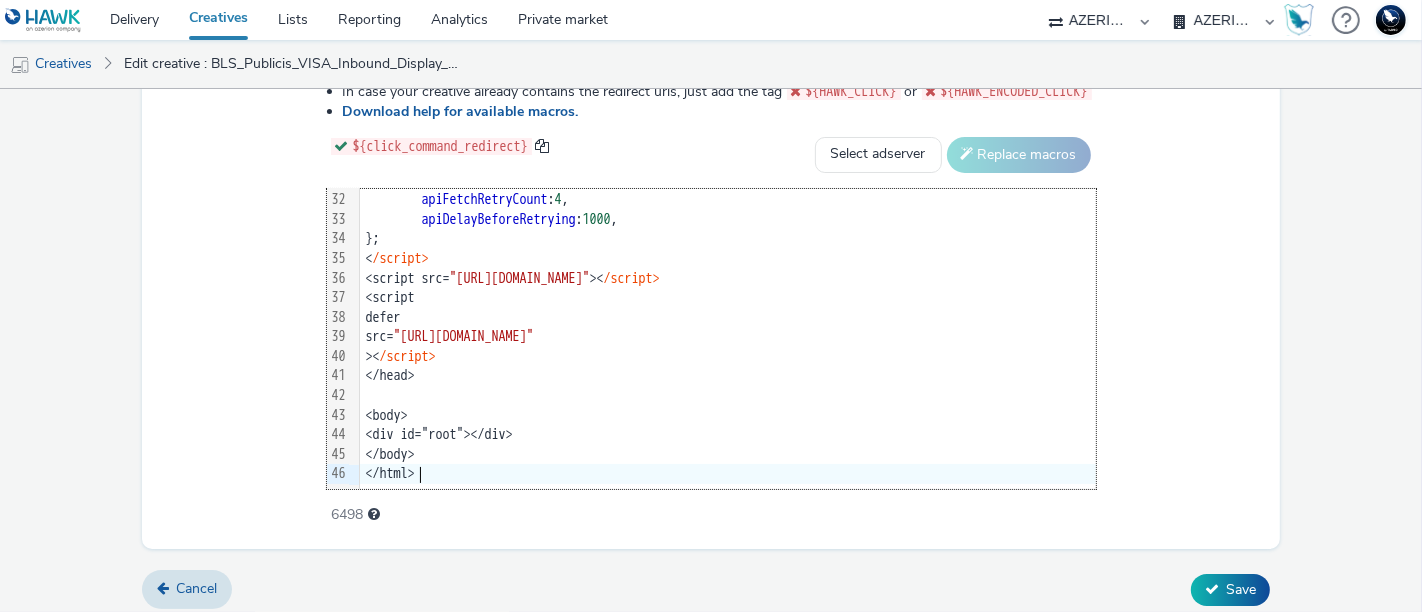 scroll, scrollTop: 609, scrollLeft: 0, axis: vertical 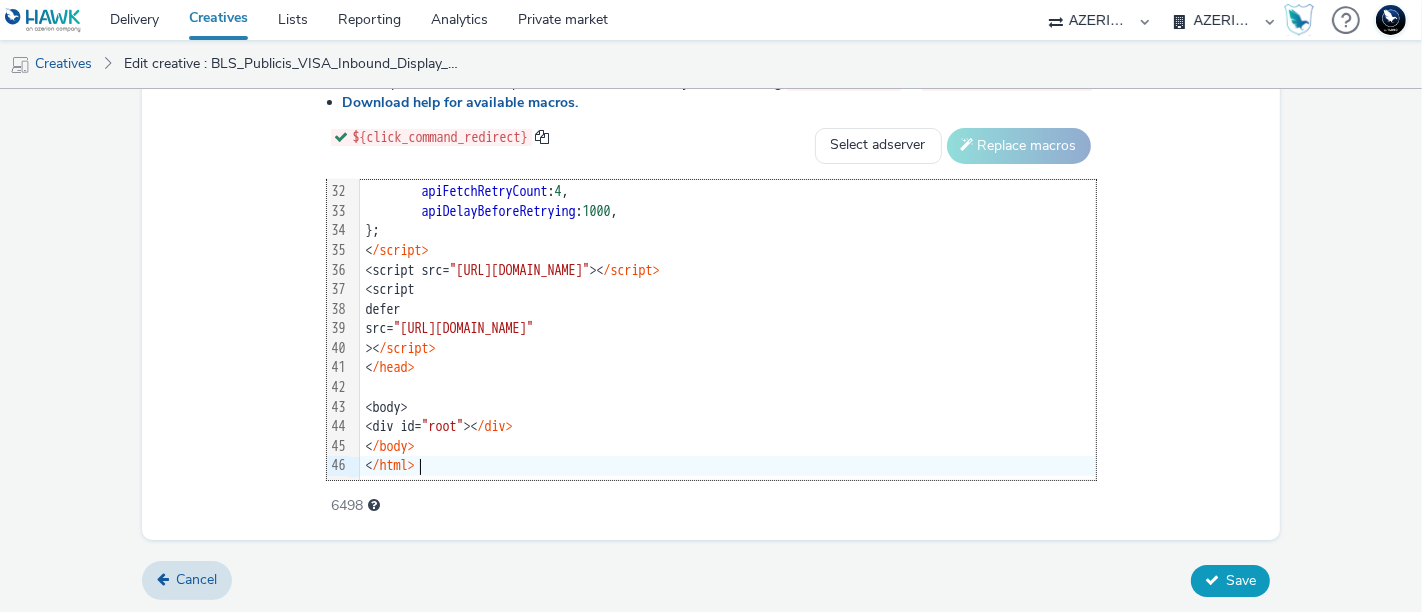 click on "Save" at bounding box center [1241, 580] 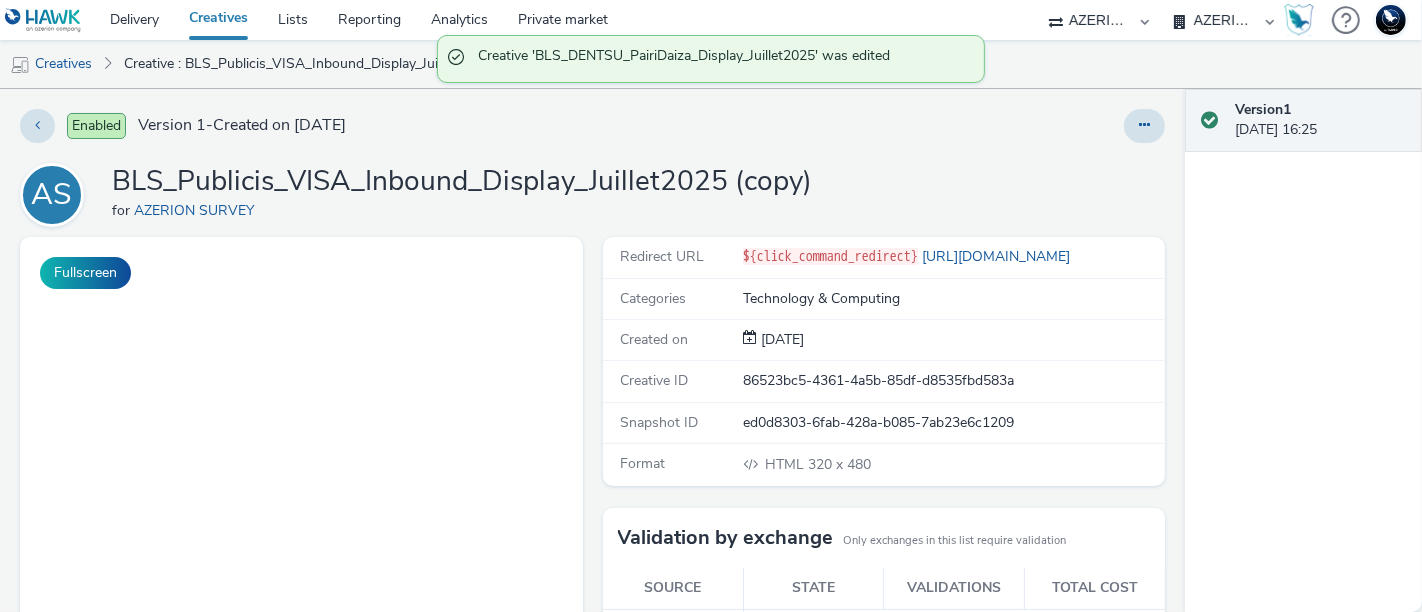 scroll, scrollTop: 0, scrollLeft: 0, axis: both 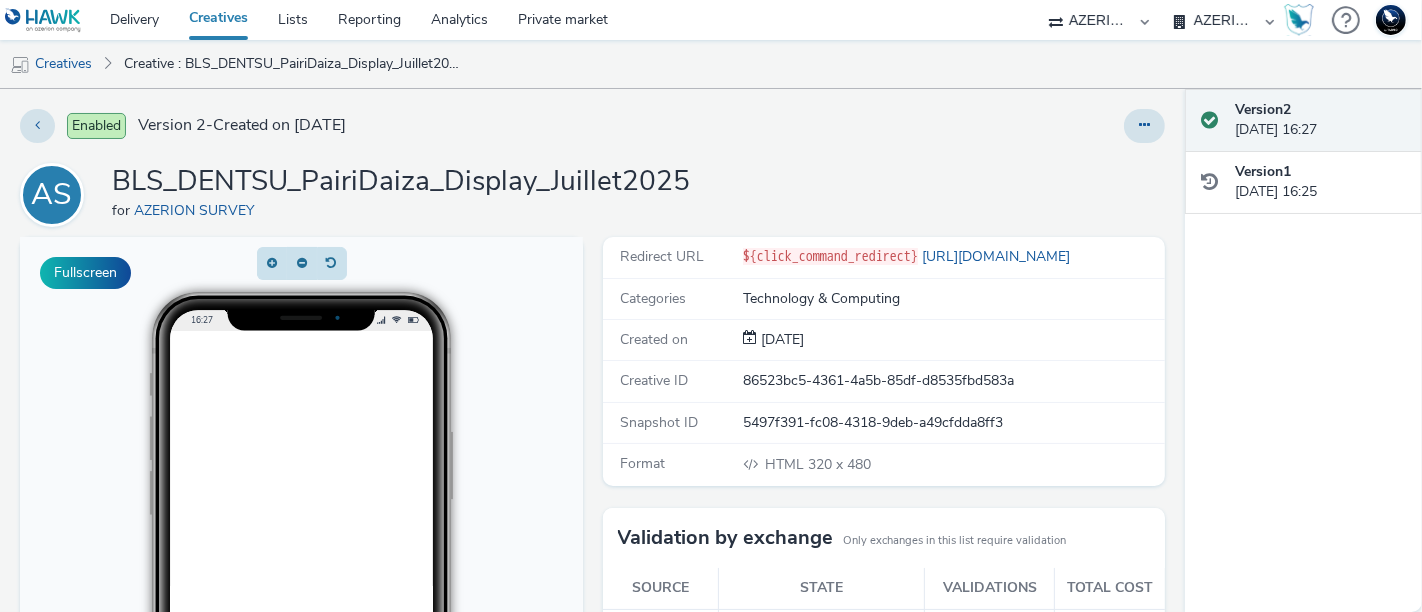 click on "AS BLS_DENTSU_PairiDaiza_Display_Juillet2025 for   AZERION SURVEY" at bounding box center (592, 195) 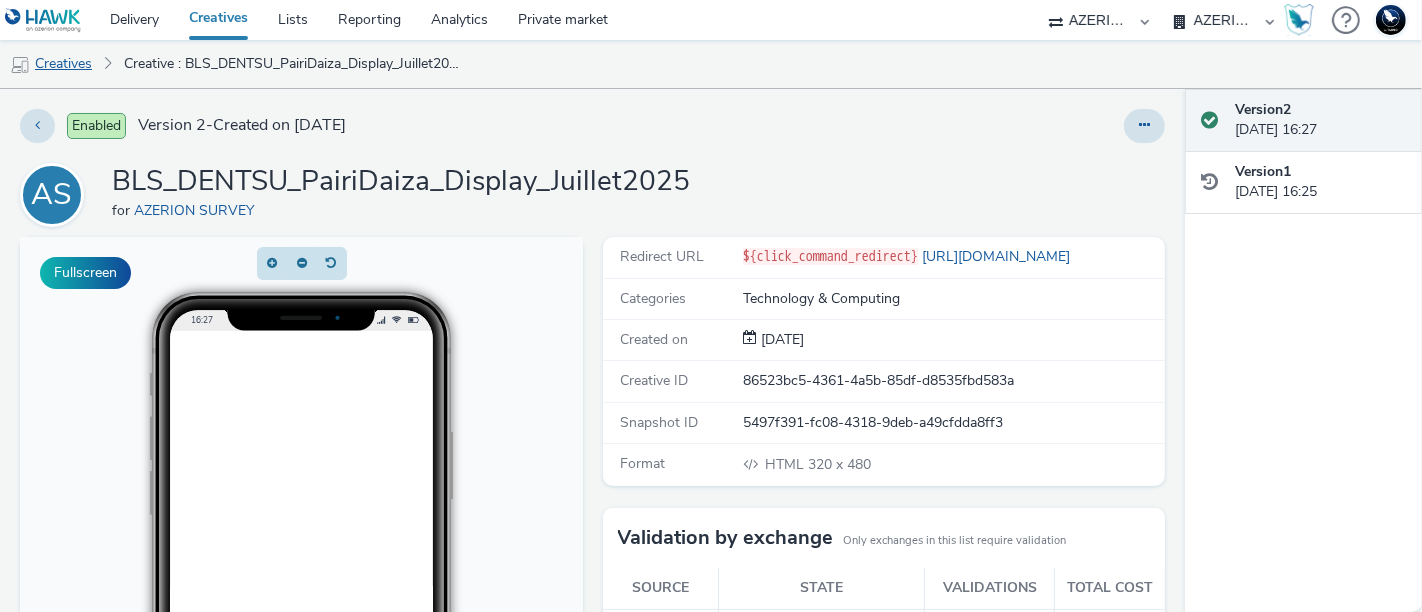 click on "Creatives" at bounding box center [51, 64] 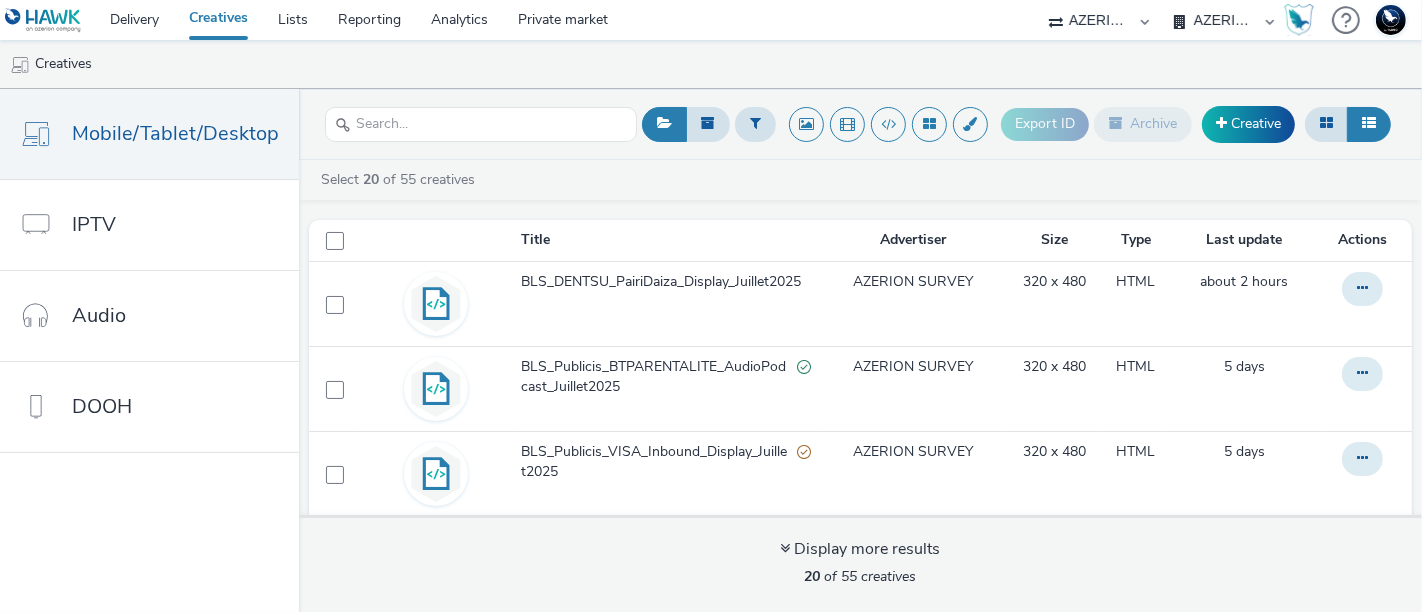 click on "AZERION BELGIUM   AZERION SURVEY FRANCE   AZERION SURVEY GERMANY   AZERION SURVEYS" at bounding box center [1224, 20] 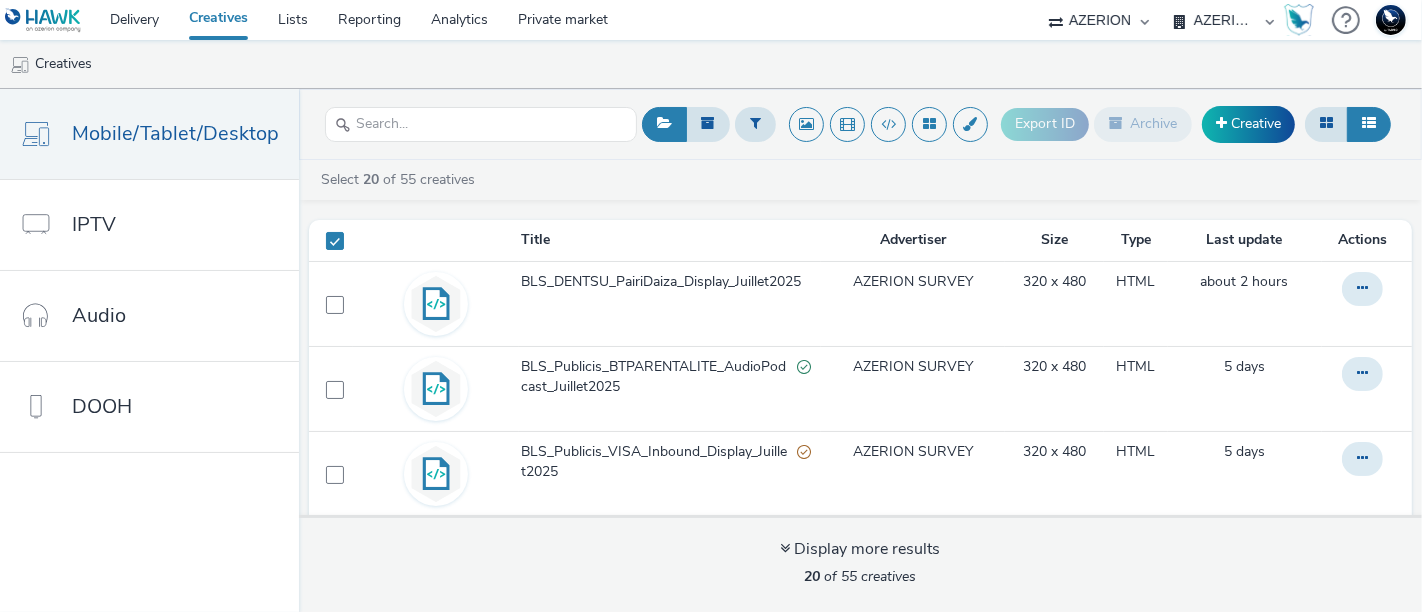 click on "75 Media   A8 Media Group   ABI Media   Abovo   Ace & Tate   Ad-on Media Nordic   Ad4Health   Adevinta   ADITIKS   Adops   Ads Interactive   Adseo AS   Advanced Contextual   Advant Technology   ADWEB   Agence79   AIOO DSP   Akademiet AS   AllMatik   Amidays AS   AMnet FR   Amplifi FR   Amplifi FR - Poltronesofa   Apex   Apriil Digital AS   Audio Ad Pro   AZERION   AZERION SURVEYS   Azerion Turkey   BBX Optima   Beagle Media   Believe   billups   Blinked   Bodeboca   Bright Media Agency AB   Bright Swiss   Broadaly    Buy Me Media   Centre France Pub   comtogether   CONFORAMA   Connectology   ContextAd   Contrast   Crossvertise   Croud   Croud w/ Management Fee   DailyFresh Media   Data Zulu GmbH   DECATHLON CH   Deepreach   Dentsu Norge AS   Digi Publishing AS   DigiLime   Digiminds    Digital-Media ApS   DJM Digital   DN Media Group AS   DSPPlatform   Dunkelgruen   EBRA   EHRHARDT MEDIA MGT   Elpev   Exsitec   Facefirst   Factor Eleven   Fenix Media Group   Fifty Technology   Fortale   Frank&Dick AS   GDB" at bounding box center (1099, 20) 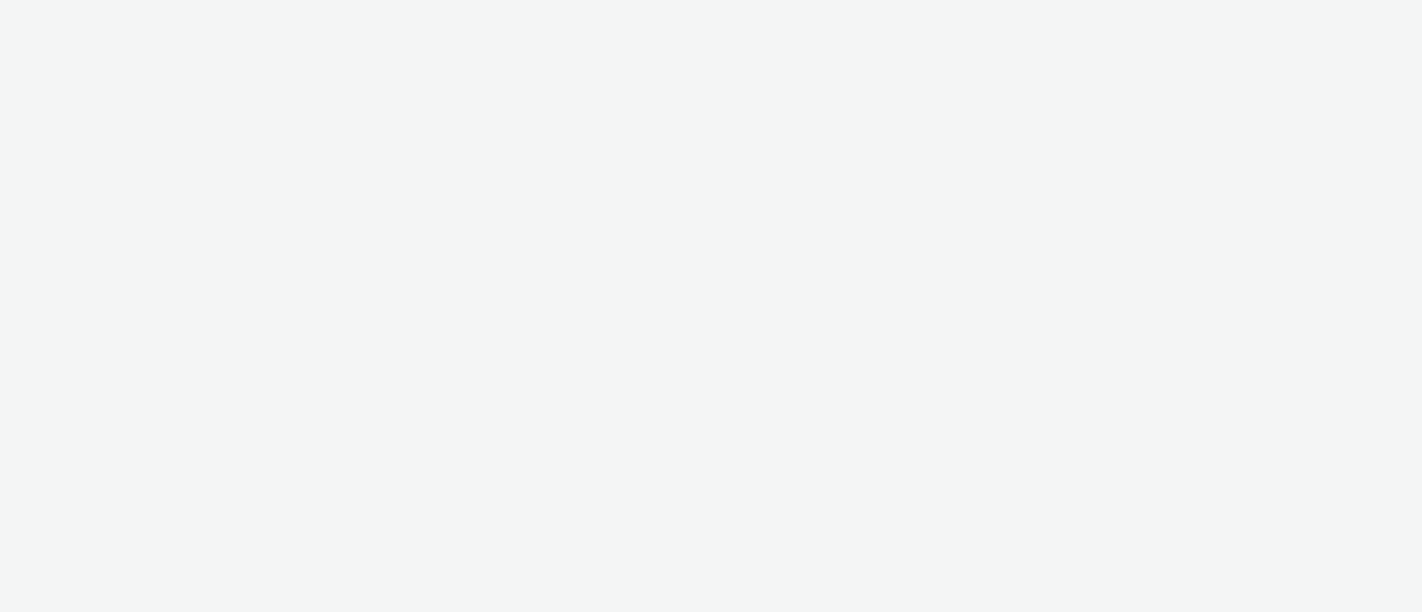scroll, scrollTop: 0, scrollLeft: 0, axis: both 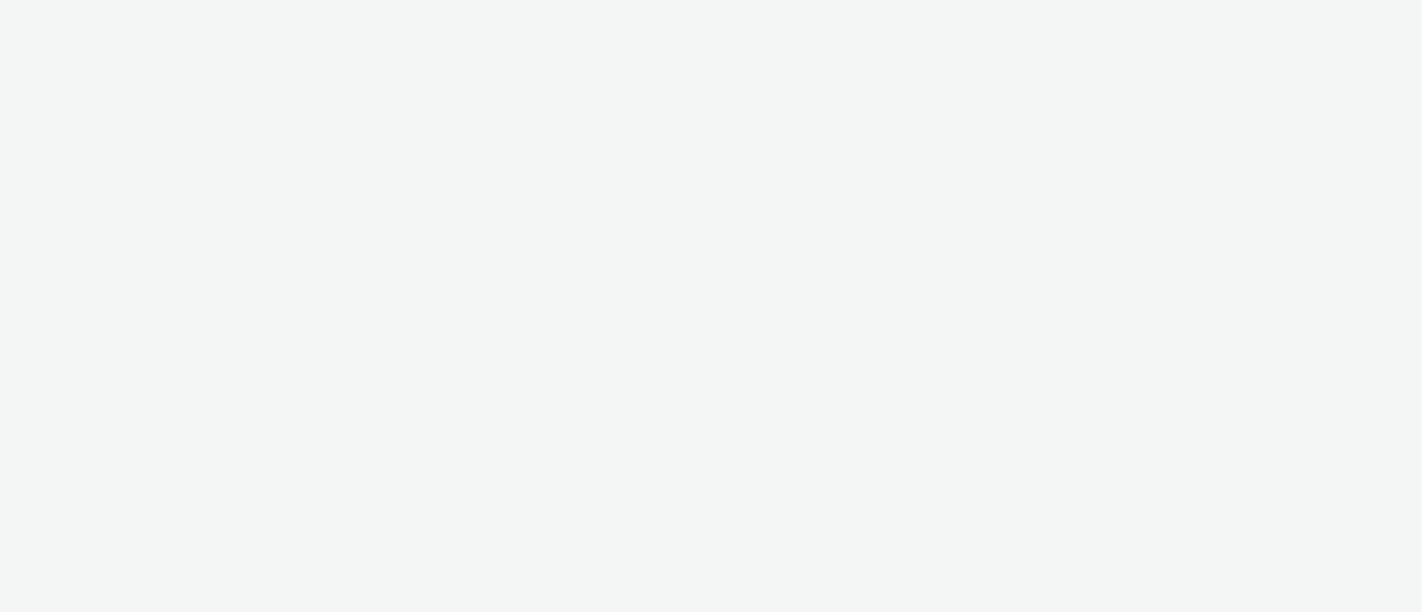 select on "ac009755-aa48-4799-8050-7a339a378eb8" 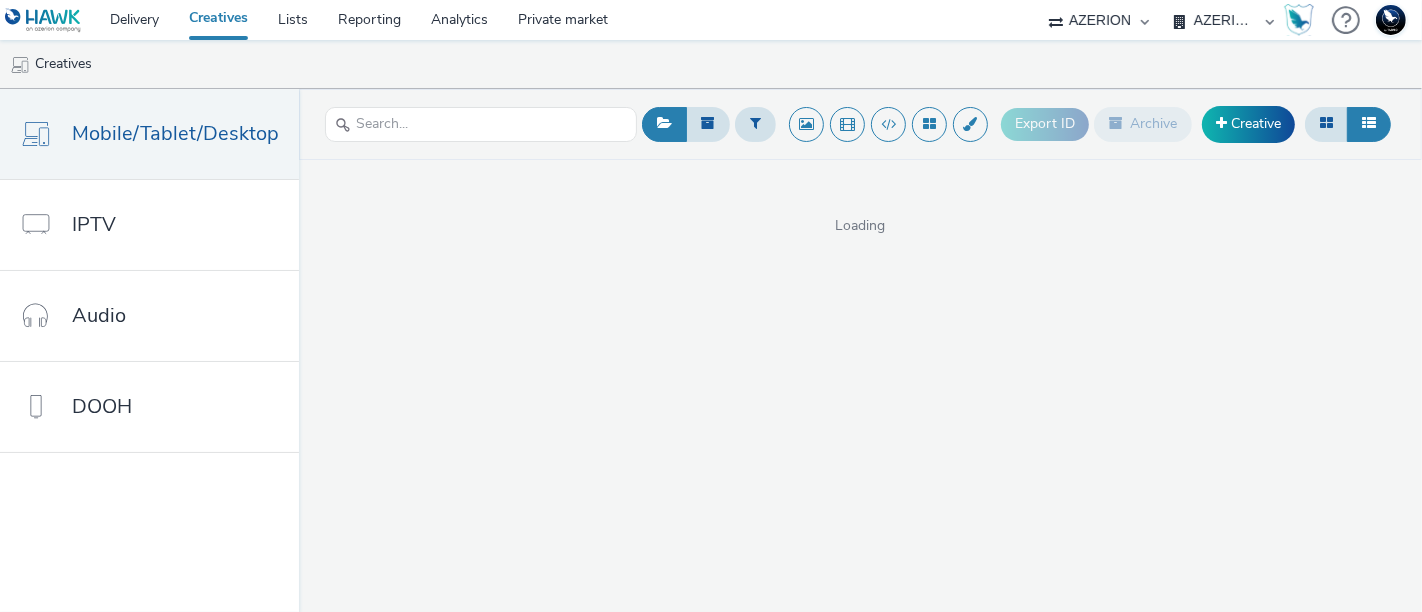 click on "AZERION   AZERION APAC   AZERION AUSTRIA   AZERION BEL - ADEXPERTS   AZERION BRAZIL   AZERION DACH   AZERION [GEOGRAPHIC_DATA]   AZERION FINLAND   AZERION [GEOGRAPHIC_DATA]   AZERION FRANCE - INTERMARCHE   AZERION FRANCE - SURVEYS   AZERION [GEOGRAPHIC_DATA]   AZERION [GEOGRAPHIC_DATA]   [GEOGRAPHIC_DATA] [GEOGRAPHIC_DATA]   [GEOGRAPHIC_DATA] [GEOGRAPHIC_DATA]   [GEOGRAPHIC_DATA] [GEOGRAPHIC_DATA]   AZERION [GEOGRAPHIC_DATA]   AZERION [GEOGRAPHIC_DATA]   AZERION SWEDEN   AZERION UK   AZERION [GEOGRAPHIC_DATA]" at bounding box center (1224, 20) 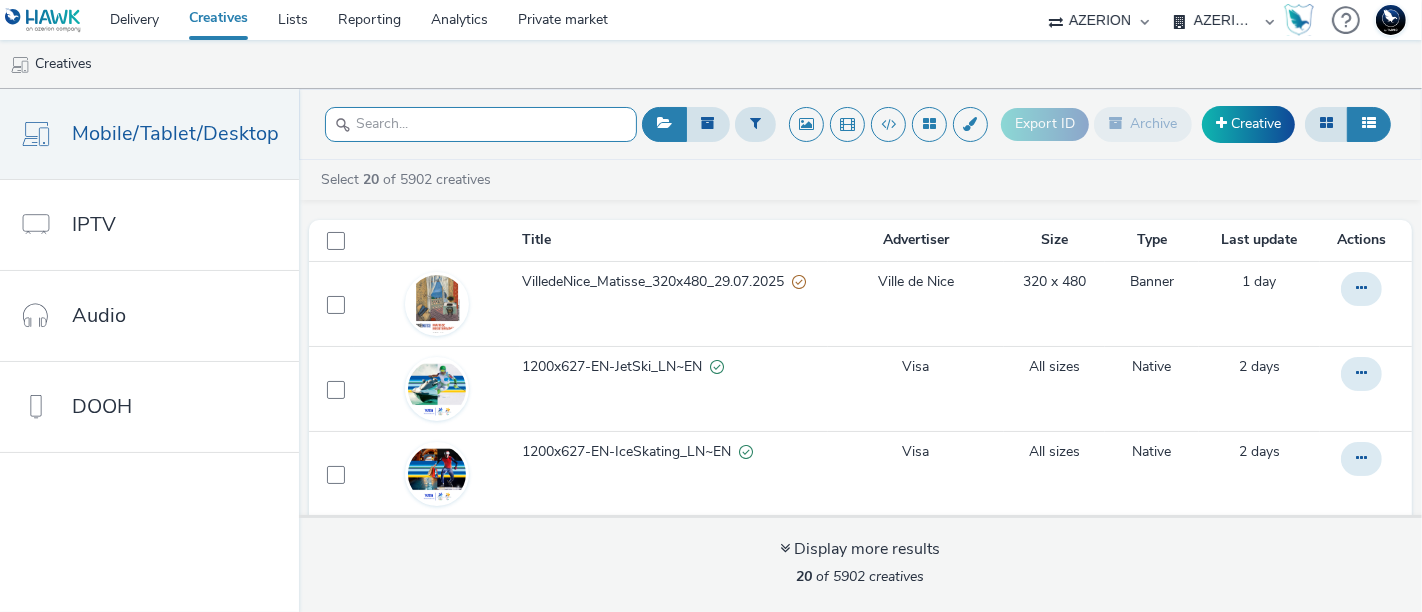 click at bounding box center [481, 124] 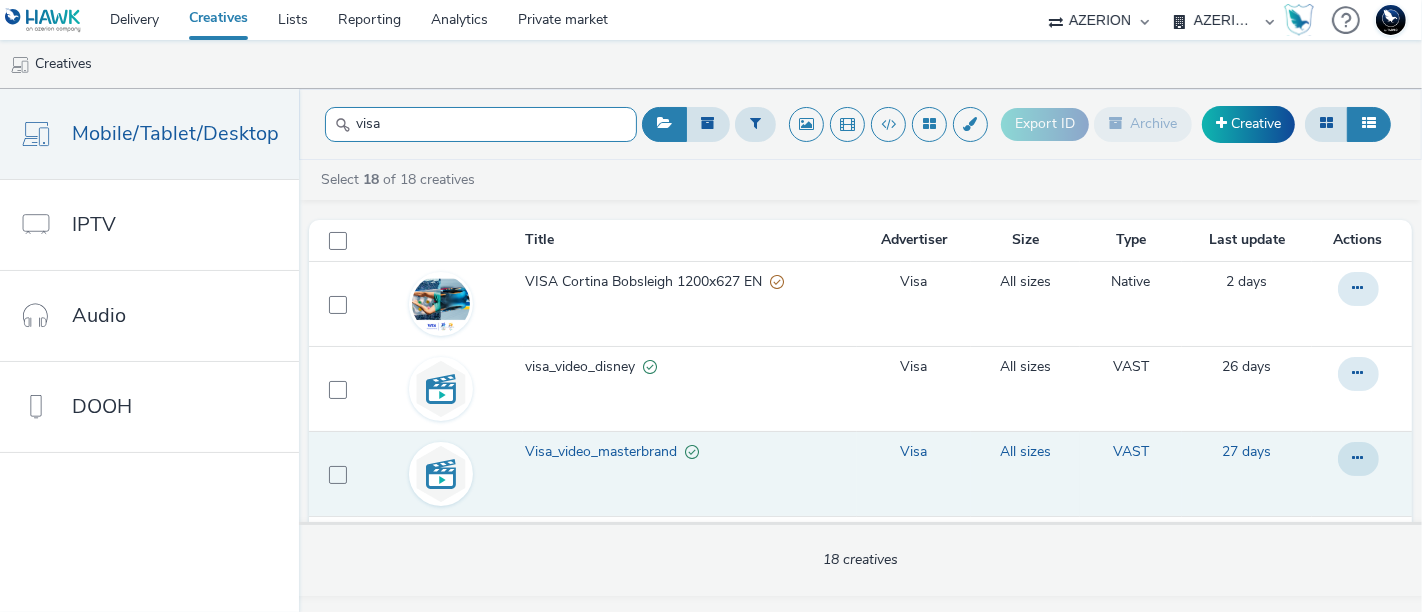 type on "visa" 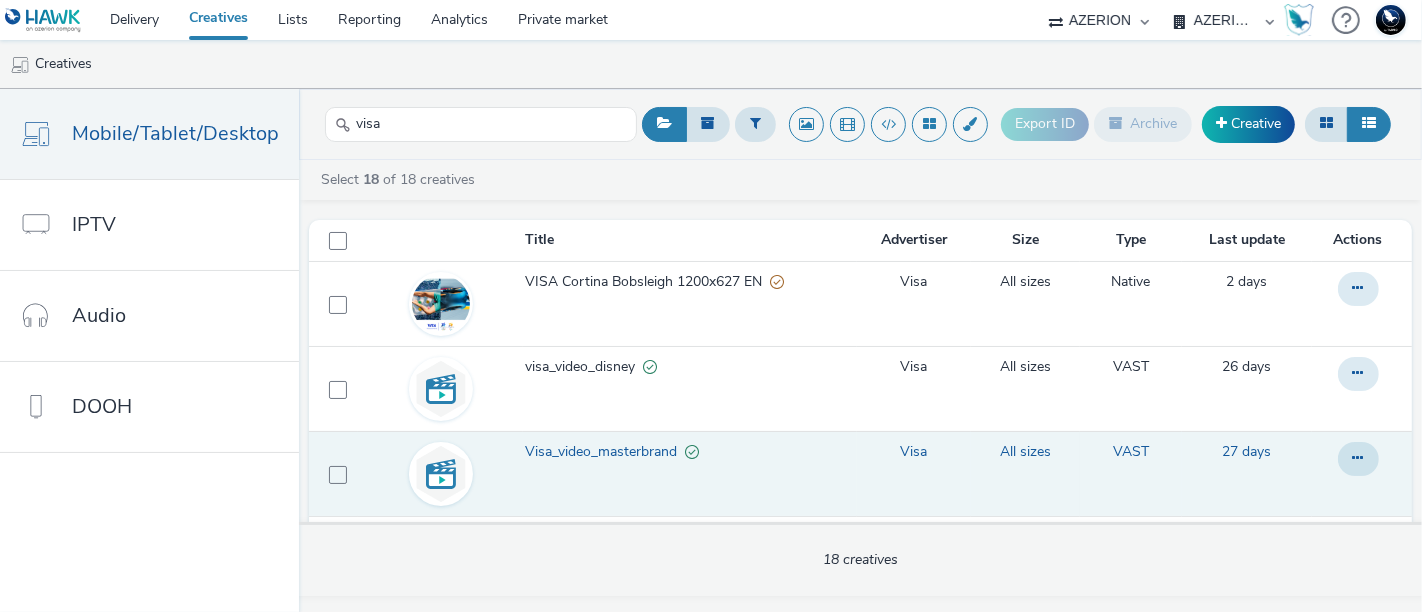 click on "Visa_video_masterbrand" at bounding box center [605, 452] 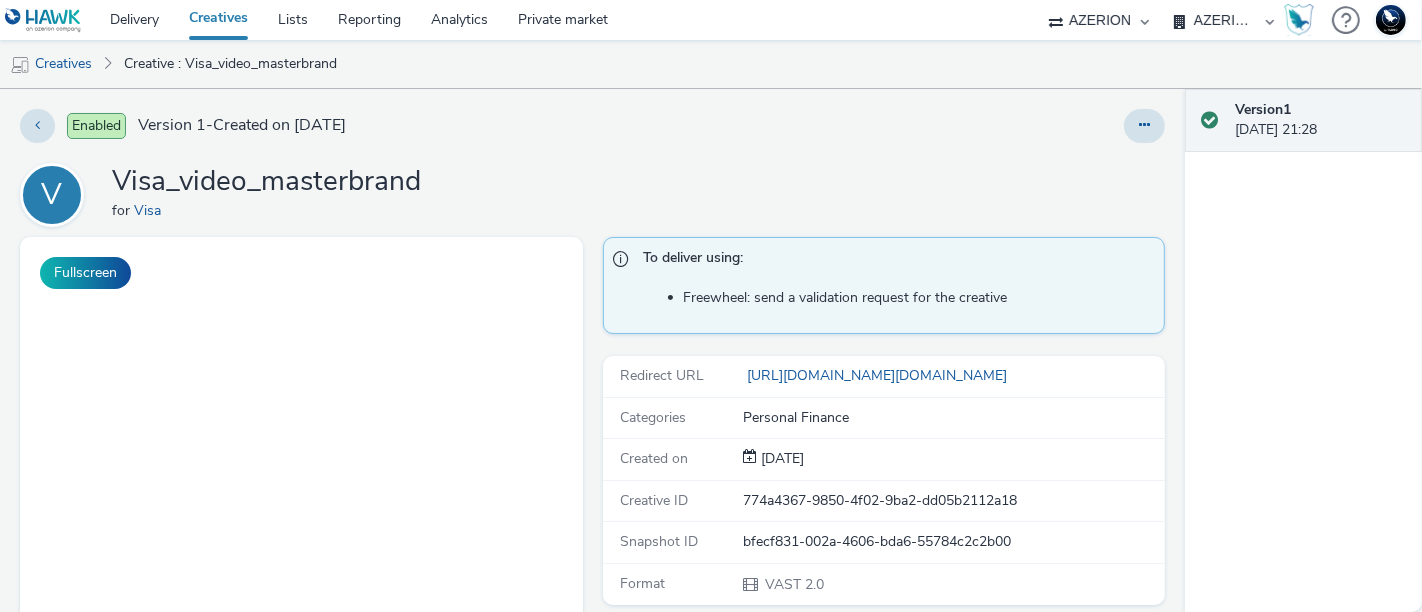 scroll, scrollTop: 0, scrollLeft: 0, axis: both 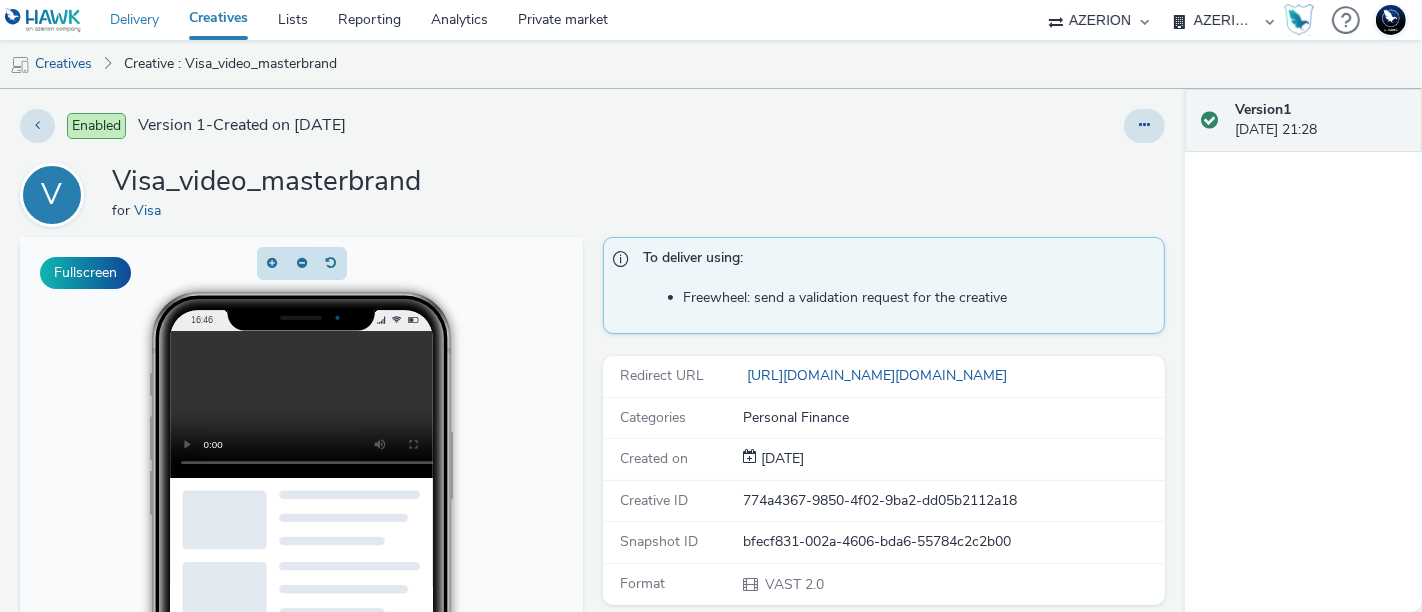 click on "Delivery" at bounding box center [134, 20] 